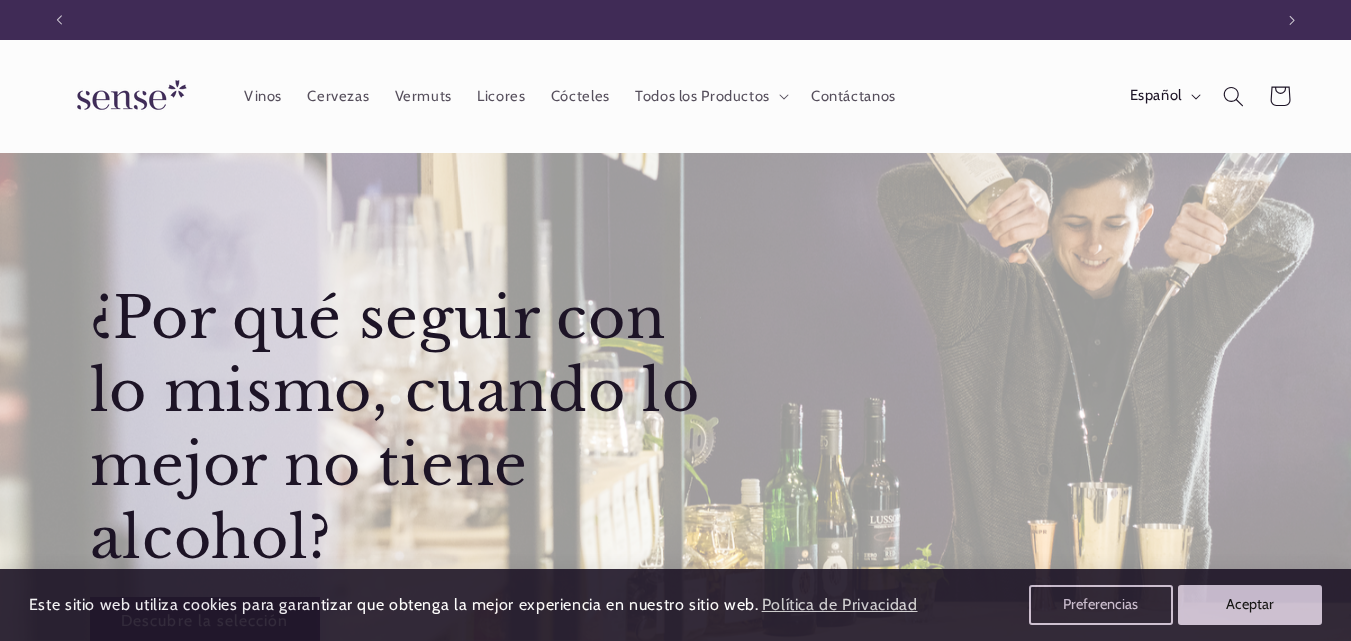 scroll, scrollTop: 0, scrollLeft: 0, axis: both 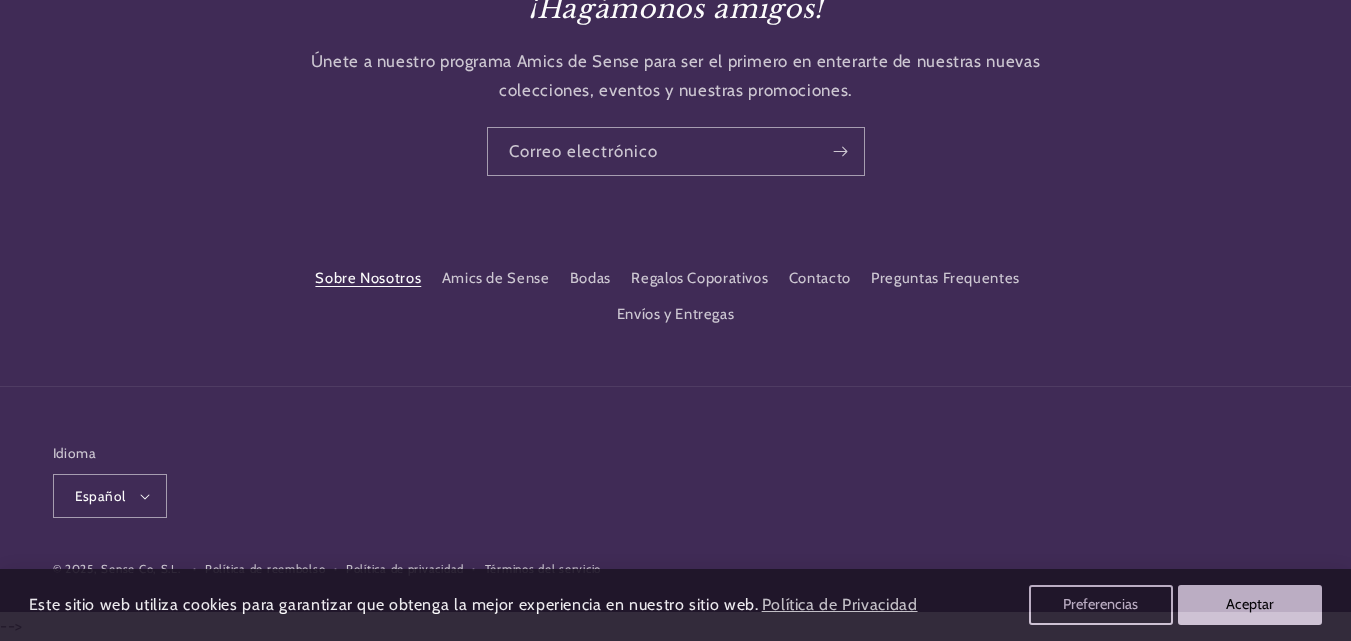 click on "Sobre Nosotros" at bounding box center [368, 281] 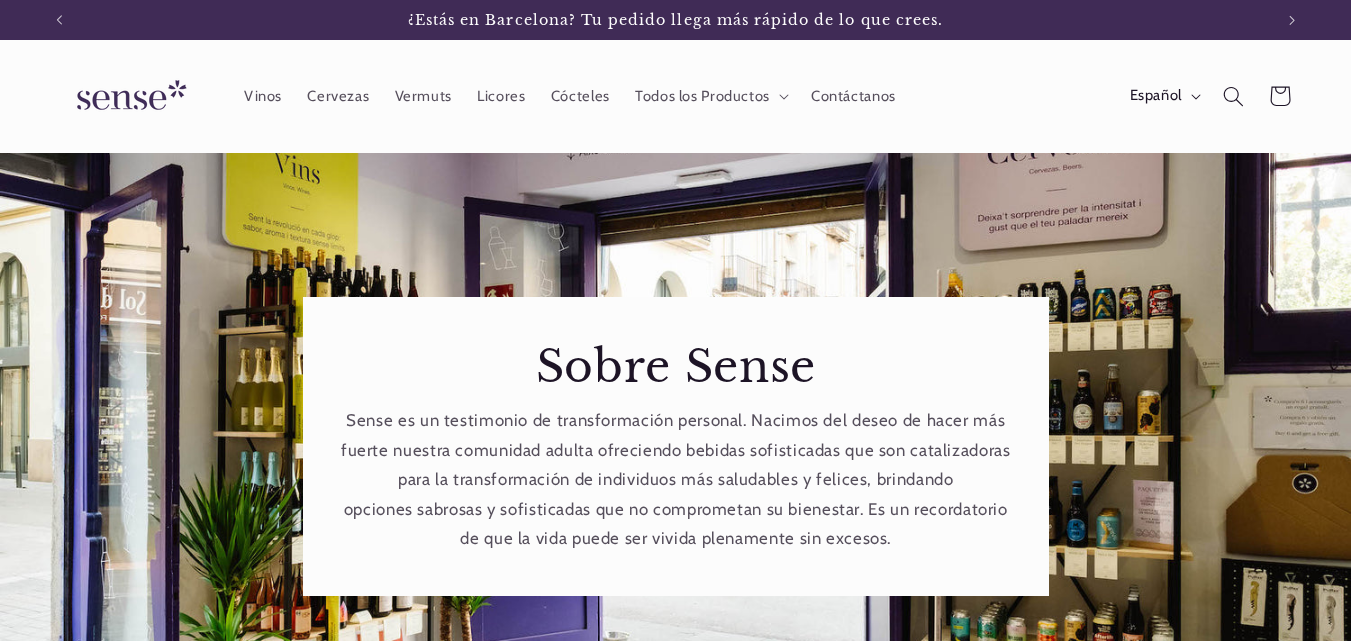 scroll, scrollTop: 0, scrollLeft: 0, axis: both 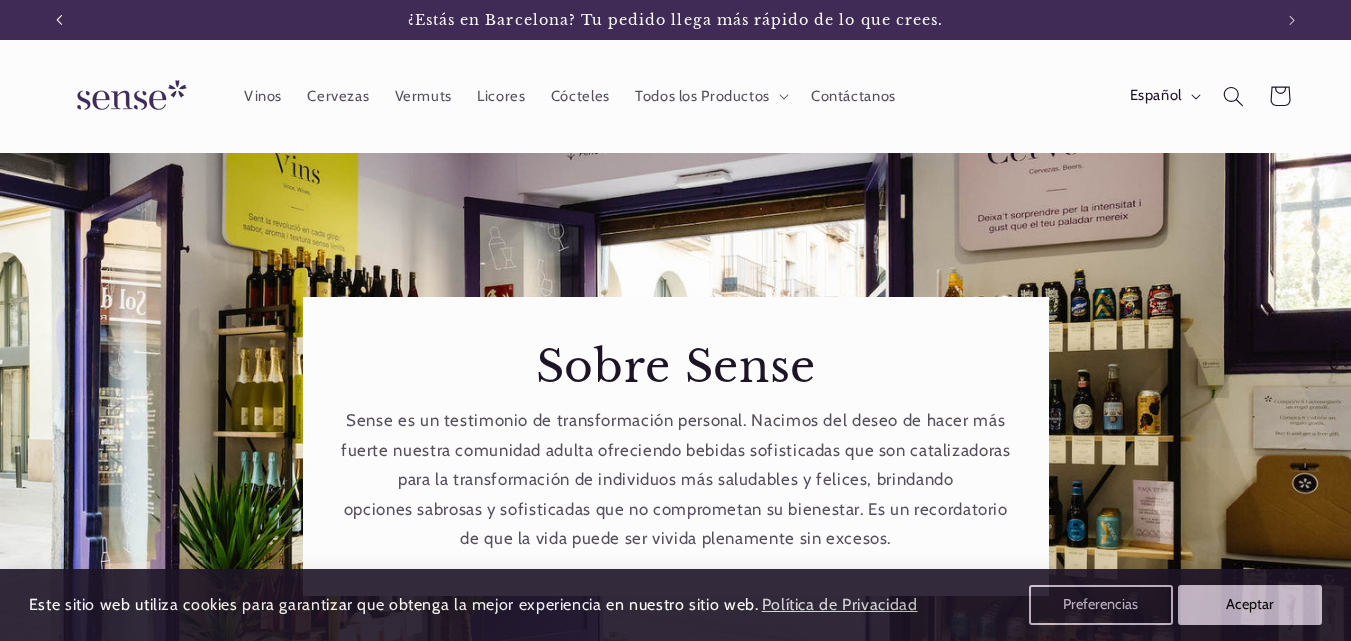 click 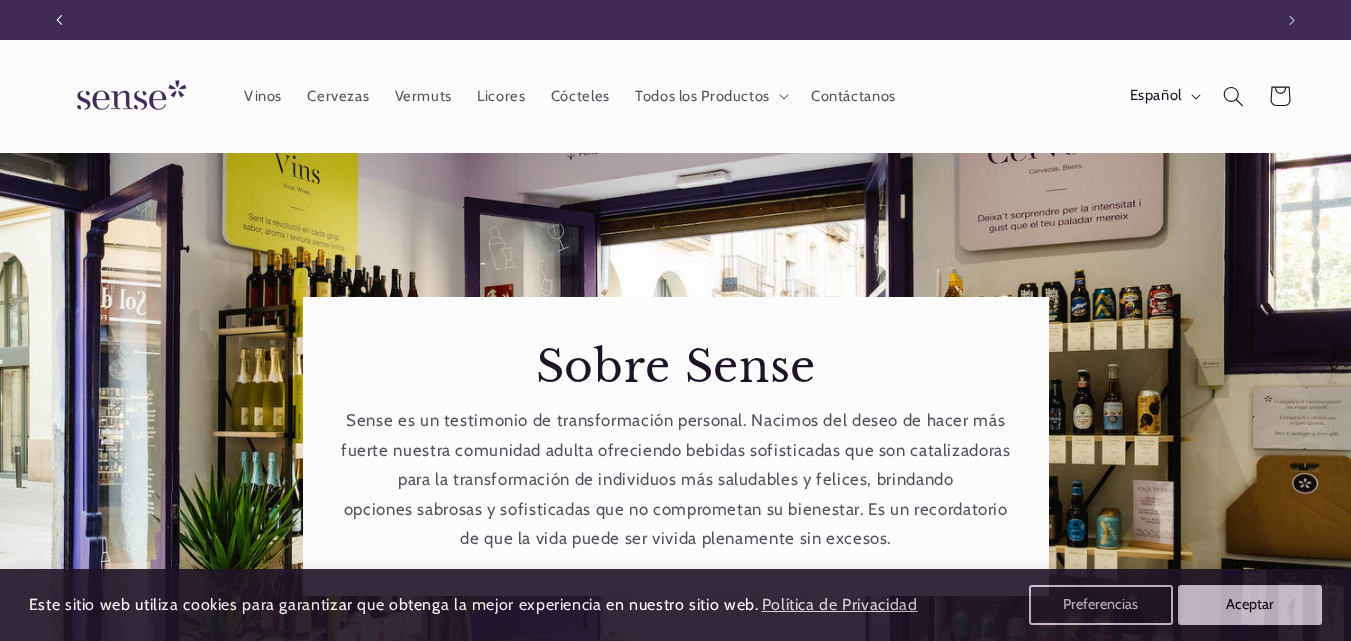 scroll, scrollTop: 0, scrollLeft: 1213, axis: horizontal 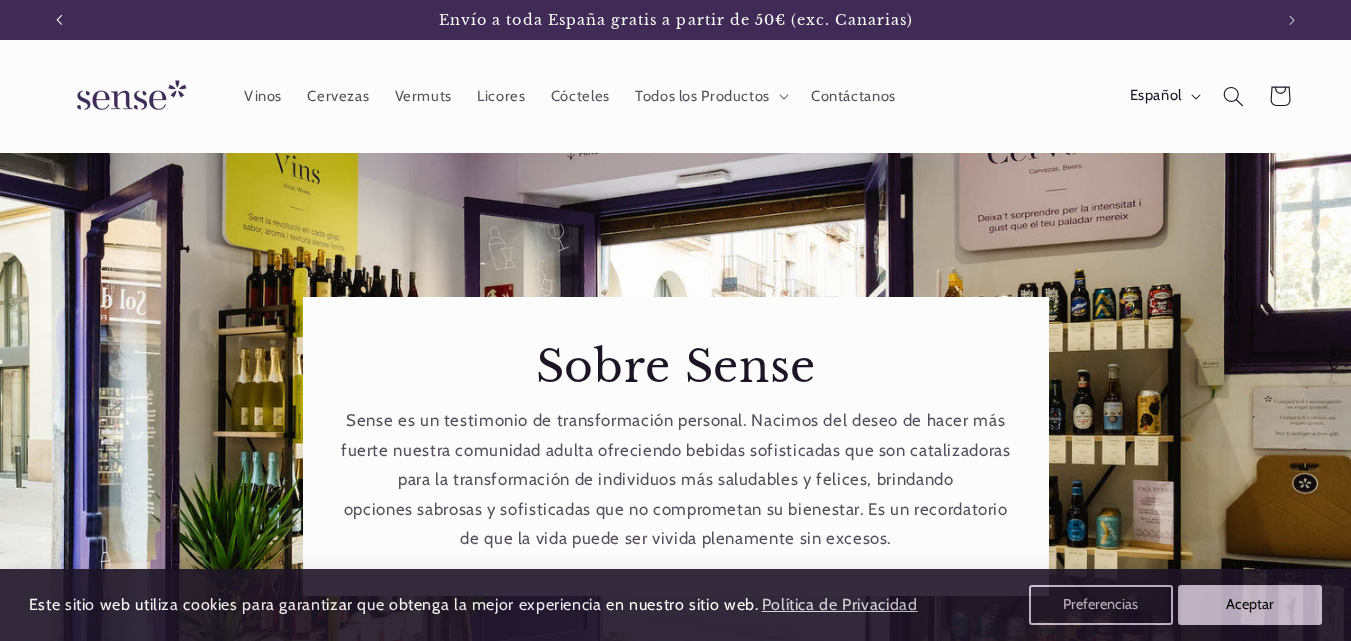 click 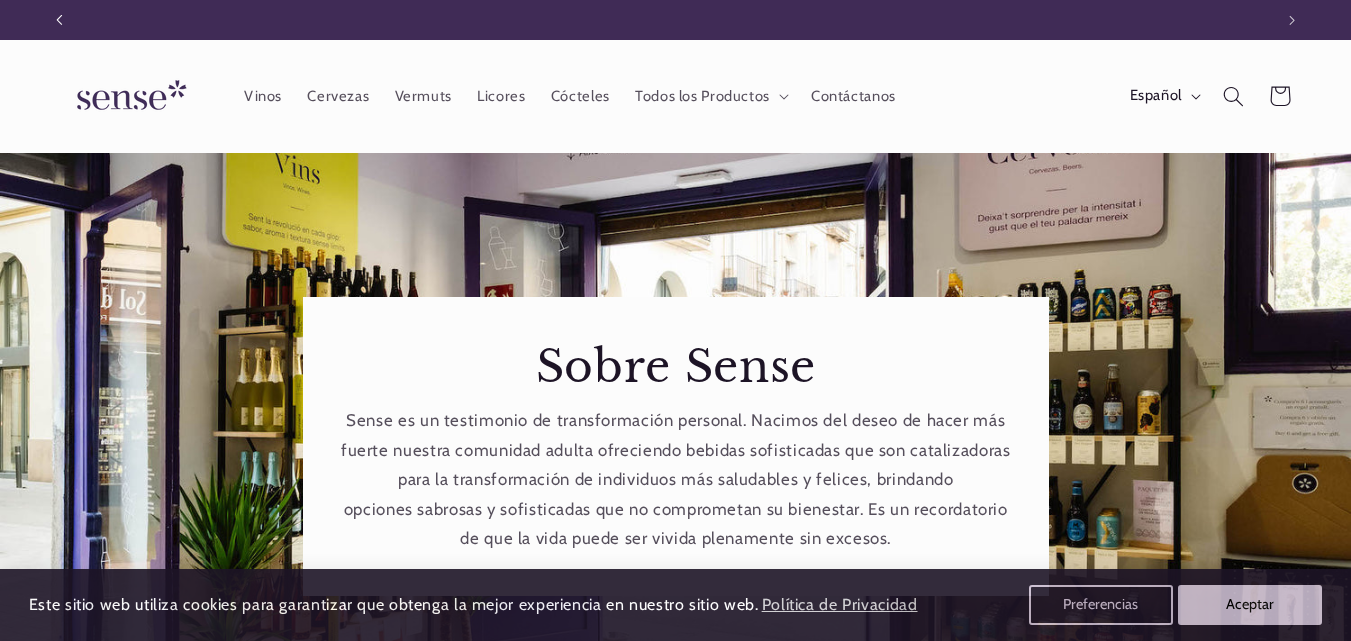 scroll, scrollTop: 0, scrollLeft: 0, axis: both 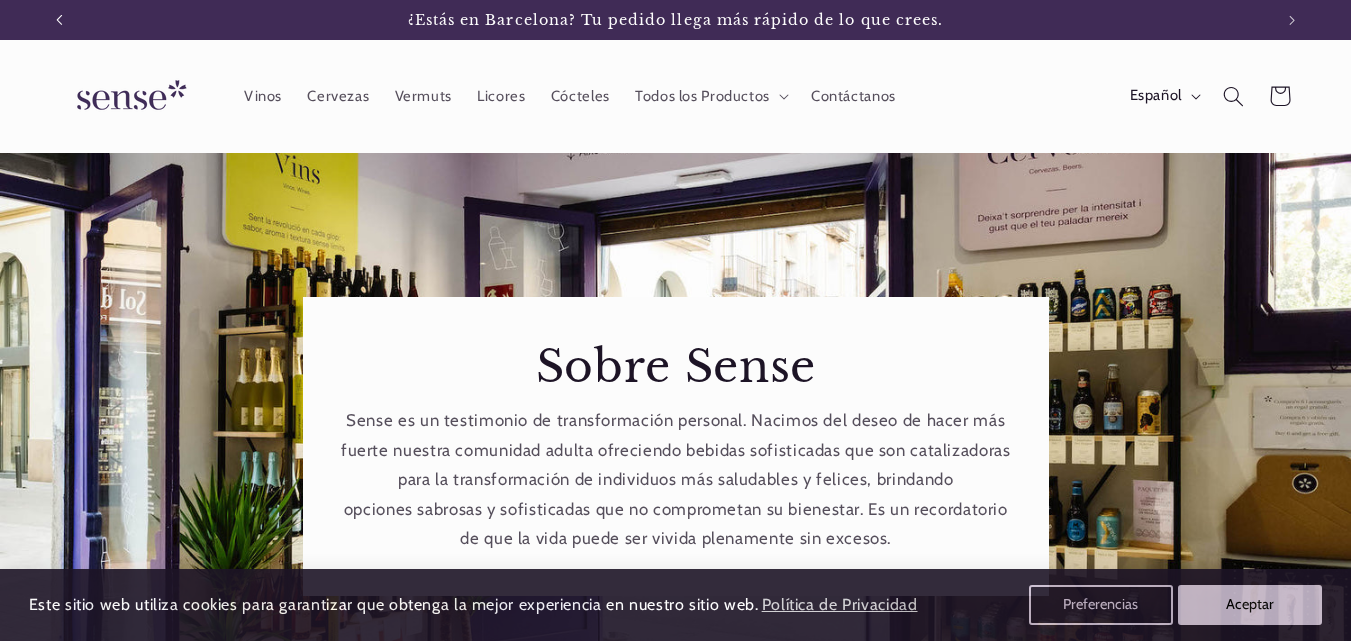 click 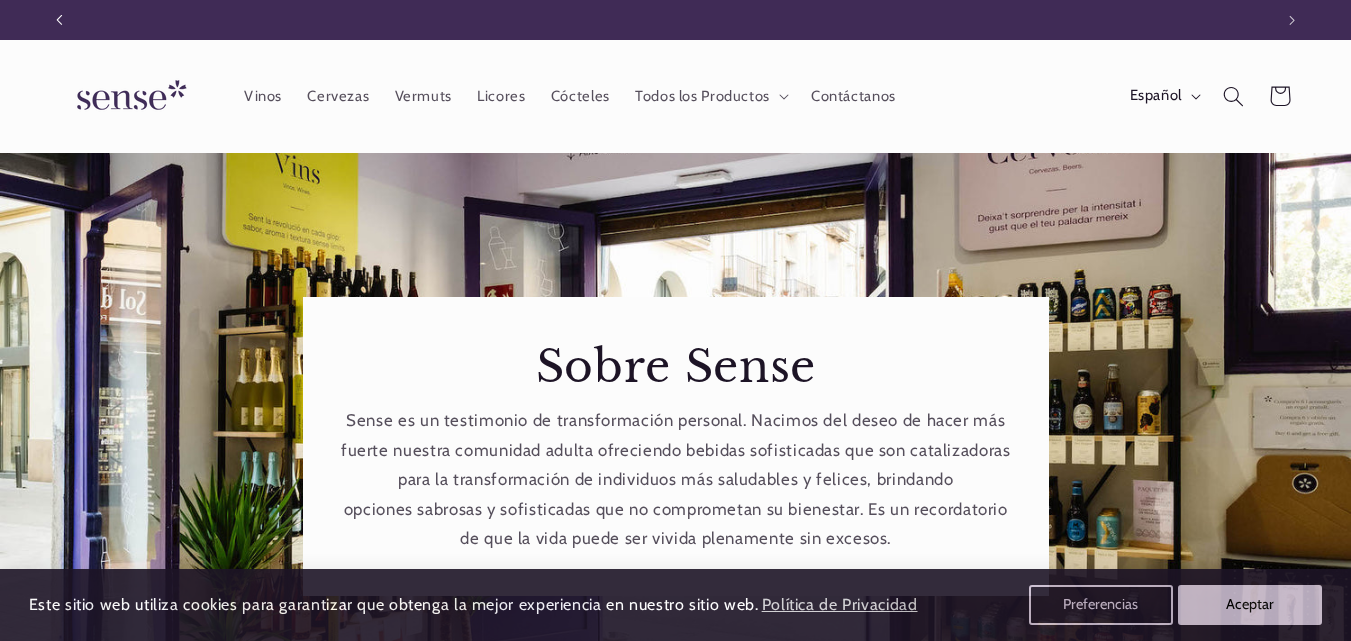 scroll, scrollTop: 0, scrollLeft: 1213, axis: horizontal 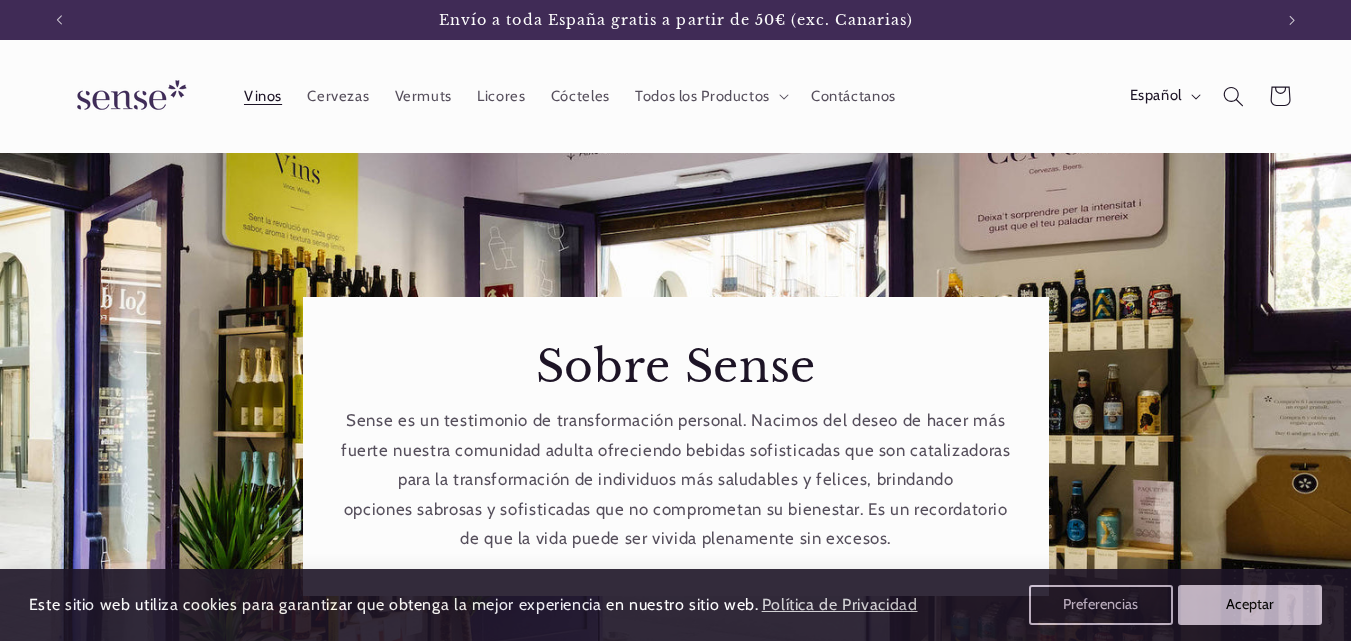 click on "Vinos" at bounding box center [263, 96] 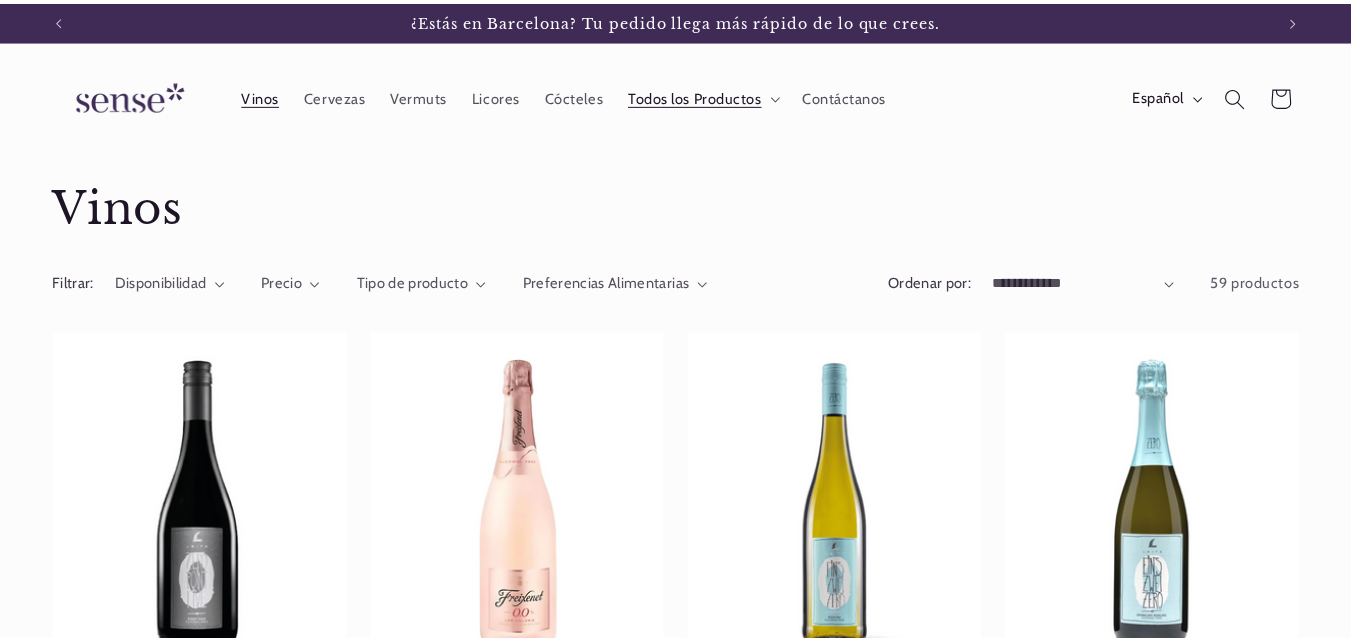 scroll, scrollTop: 0, scrollLeft: 0, axis: both 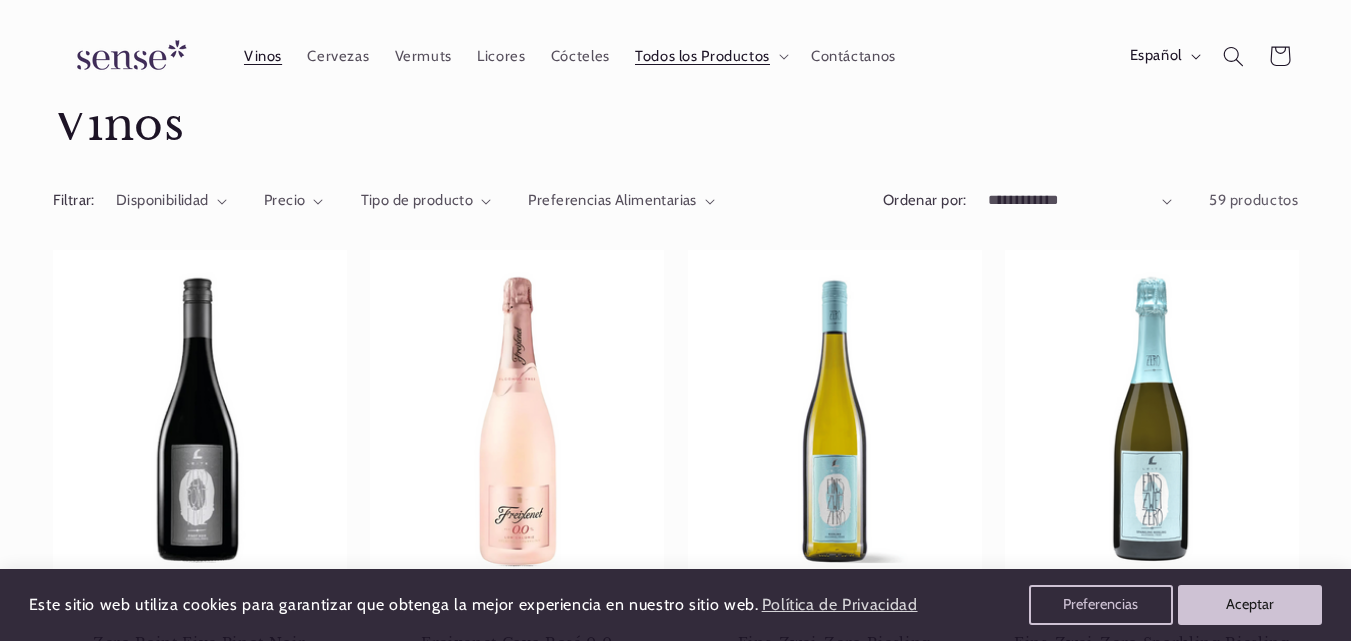 click on "Filtrar:
Disponibilidad
0 seleccionados
Restablecer
Disponibilidad
En existencia (59)
Precio" at bounding box center [676, 206] 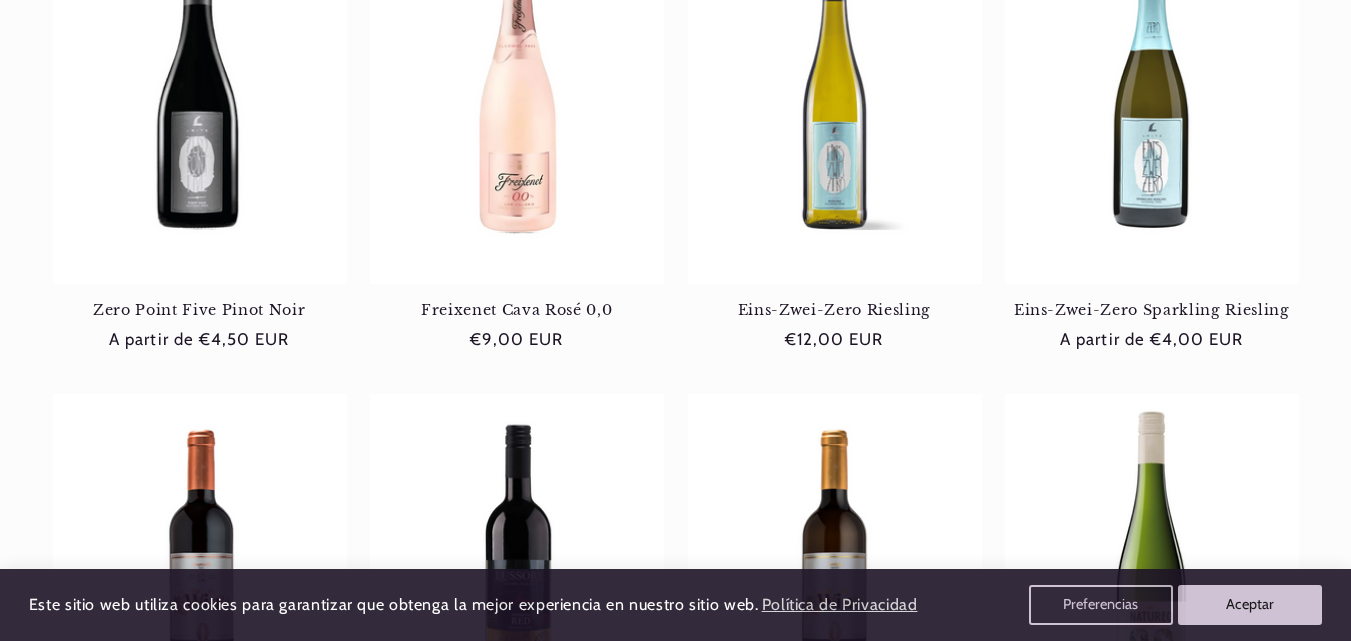 scroll, scrollTop: 461, scrollLeft: 0, axis: vertical 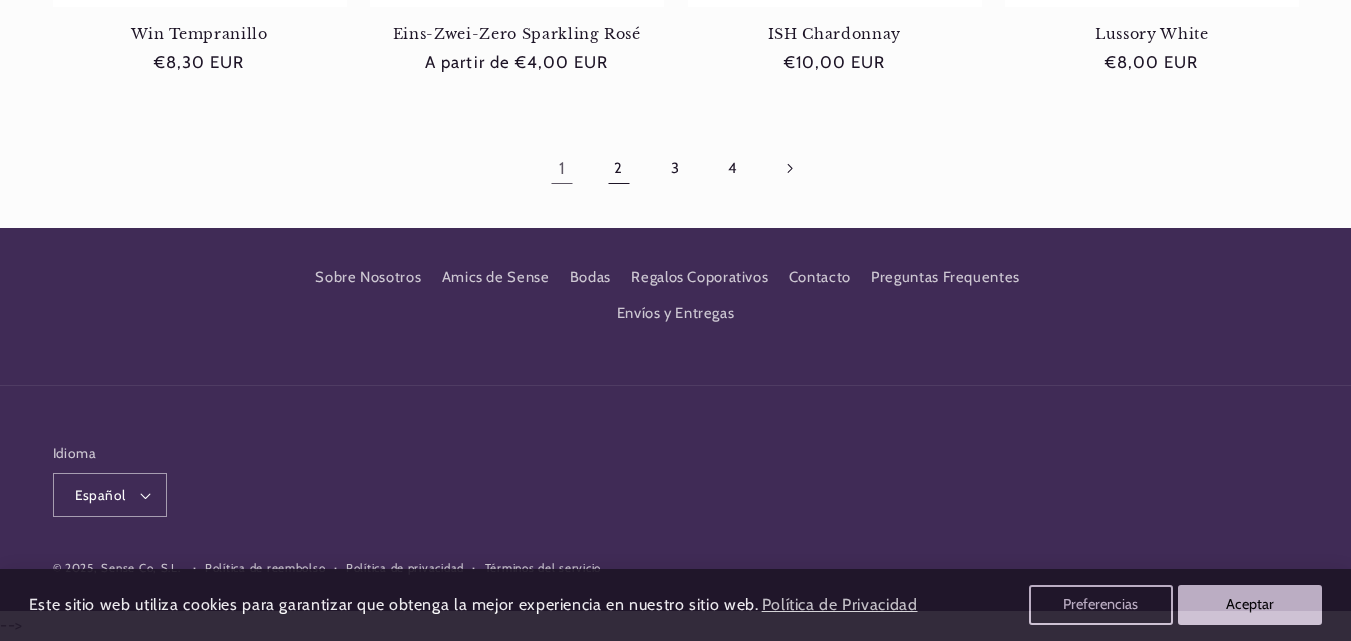 click on "2" at bounding box center [619, 169] 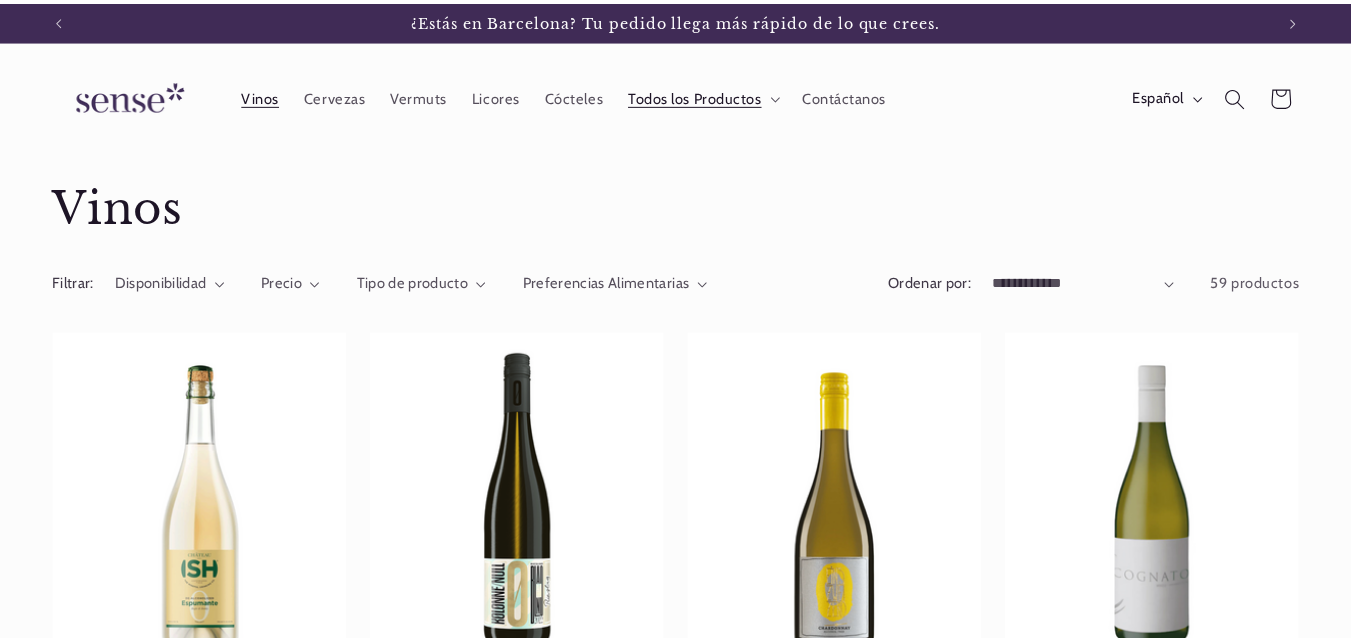 scroll, scrollTop: 0, scrollLeft: 0, axis: both 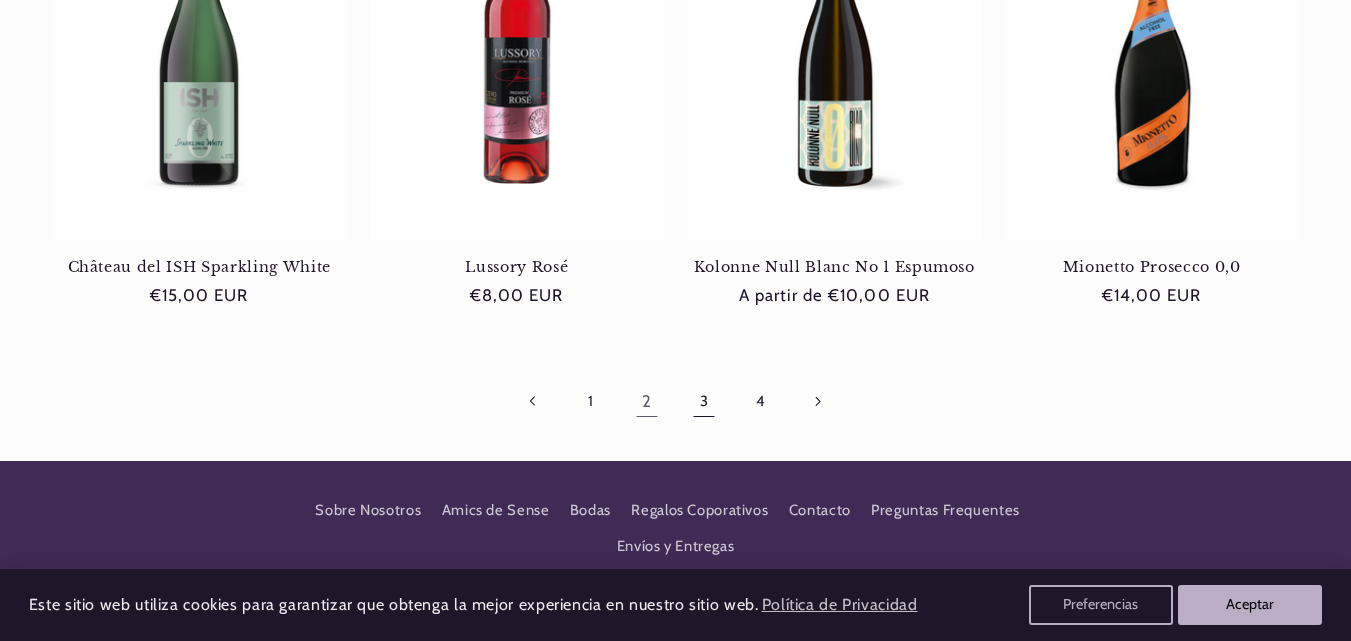 click on "3" at bounding box center [704, 402] 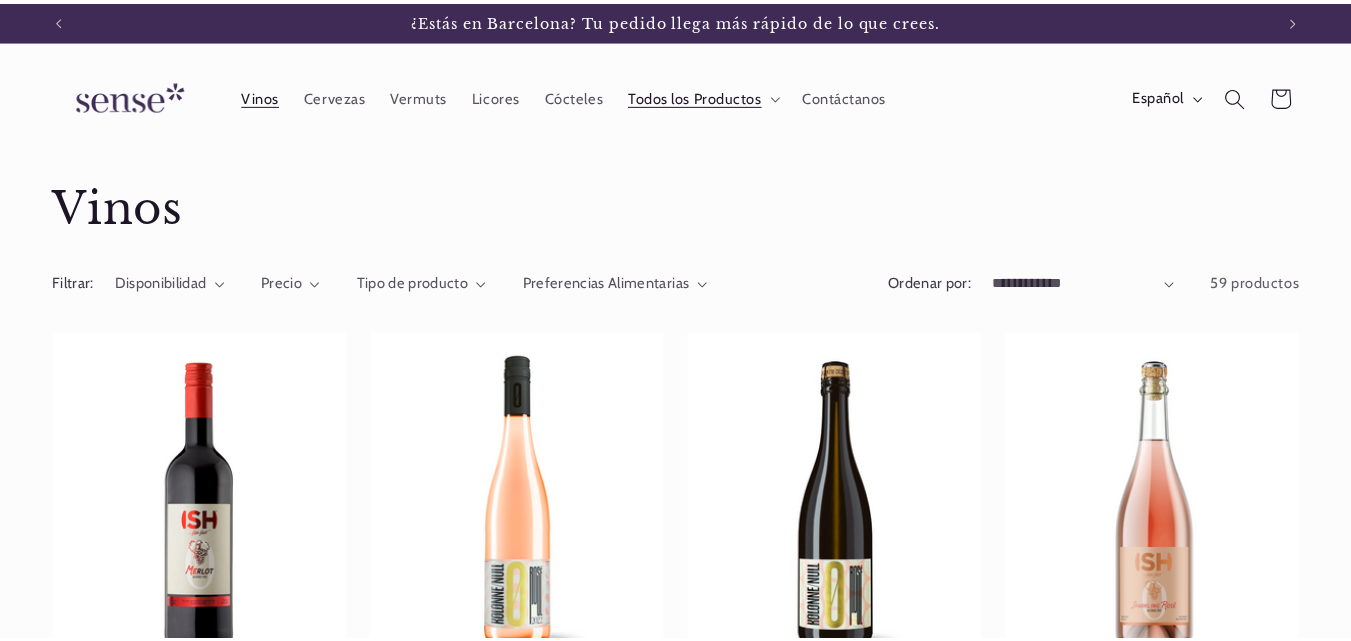 scroll, scrollTop: 0, scrollLeft: 0, axis: both 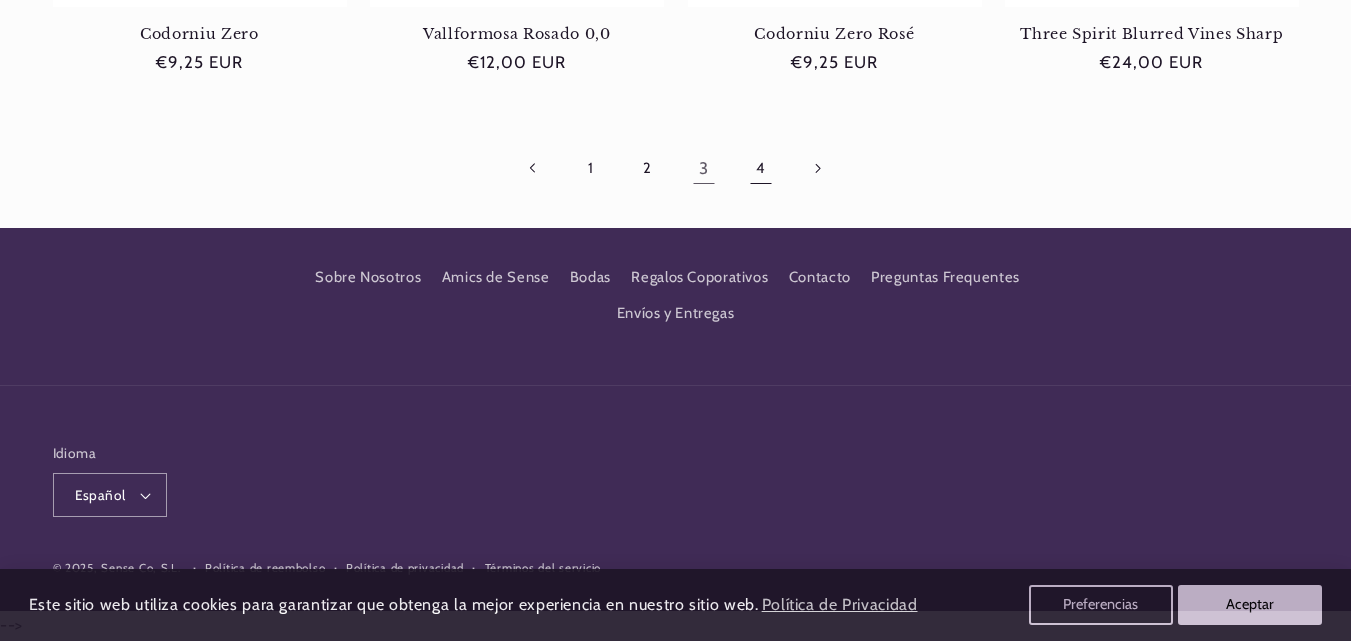 click on "4" at bounding box center [760, 169] 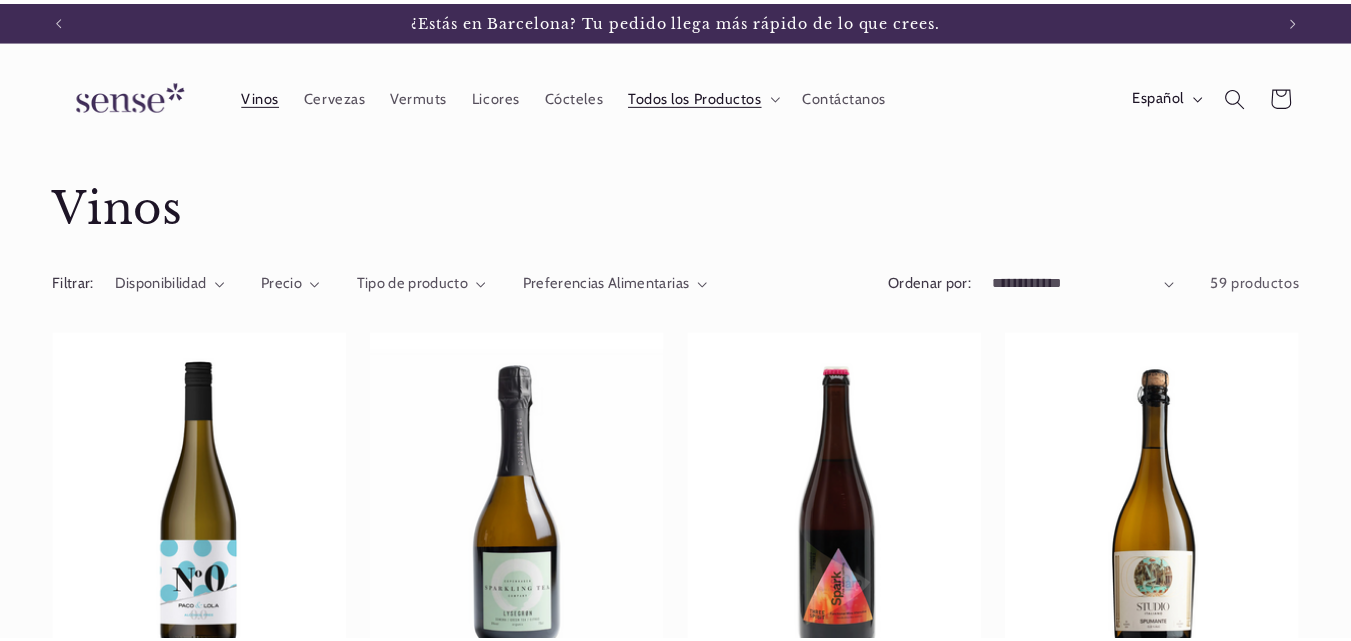 scroll, scrollTop: 0, scrollLeft: 0, axis: both 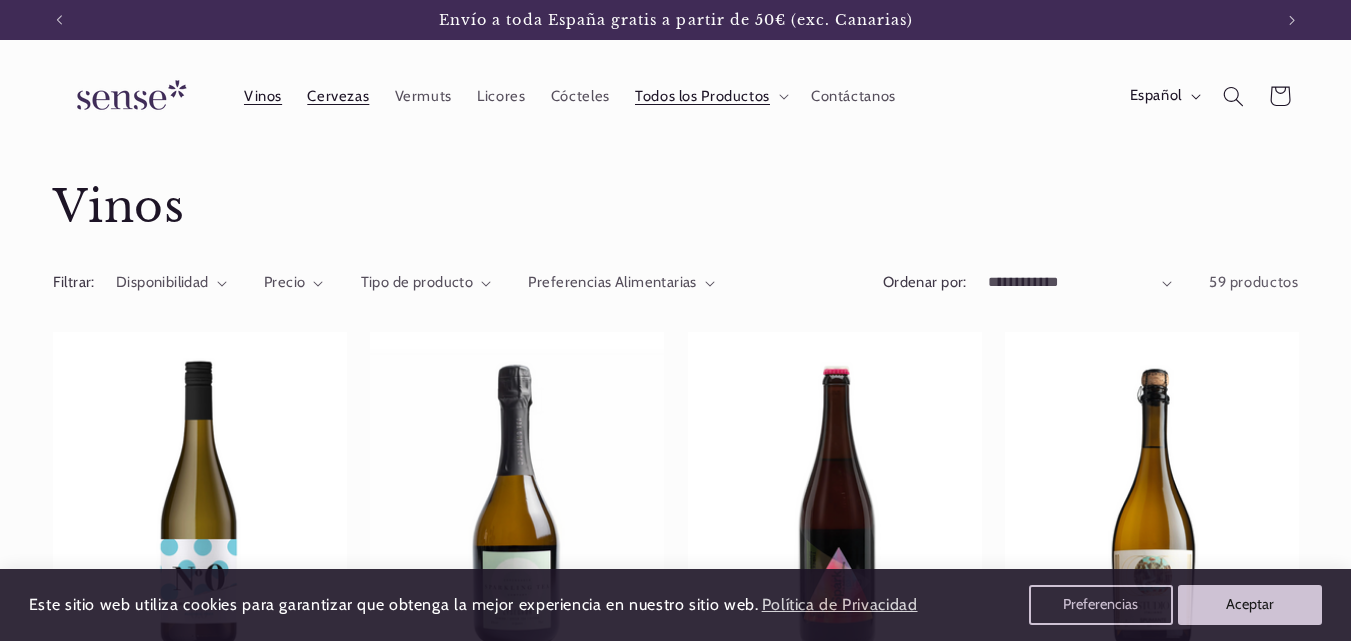 click on "Cervezas" at bounding box center [338, 96] 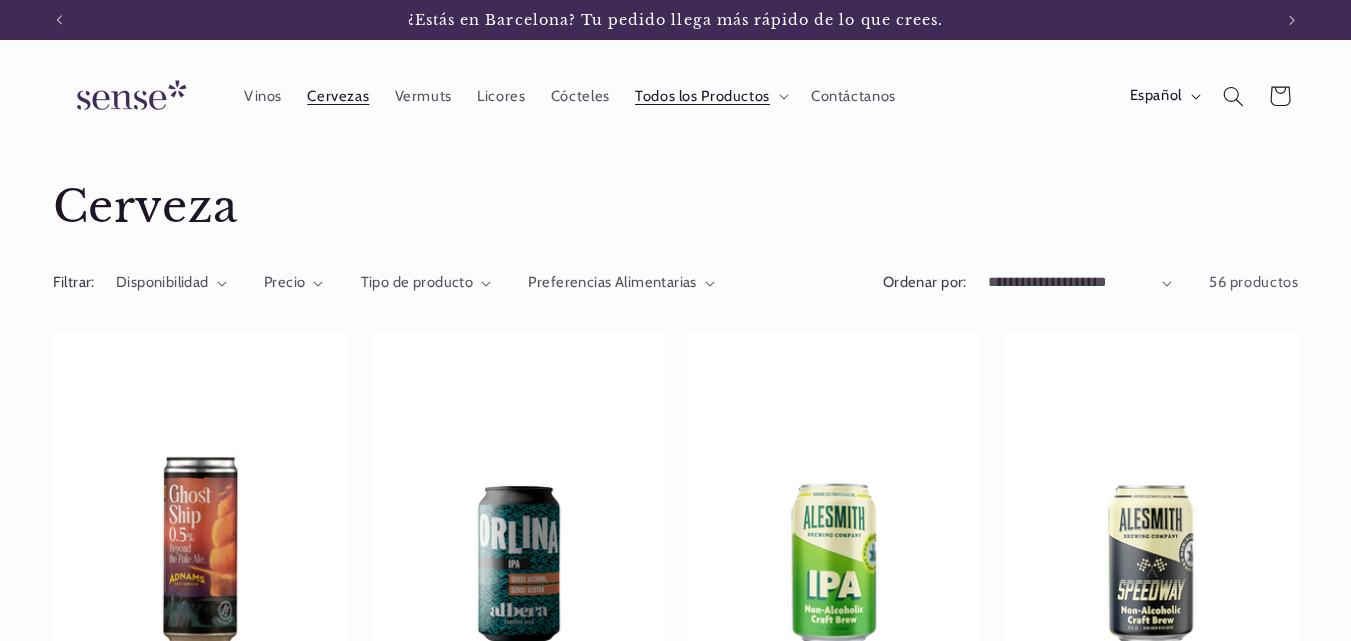 scroll, scrollTop: 0, scrollLeft: 0, axis: both 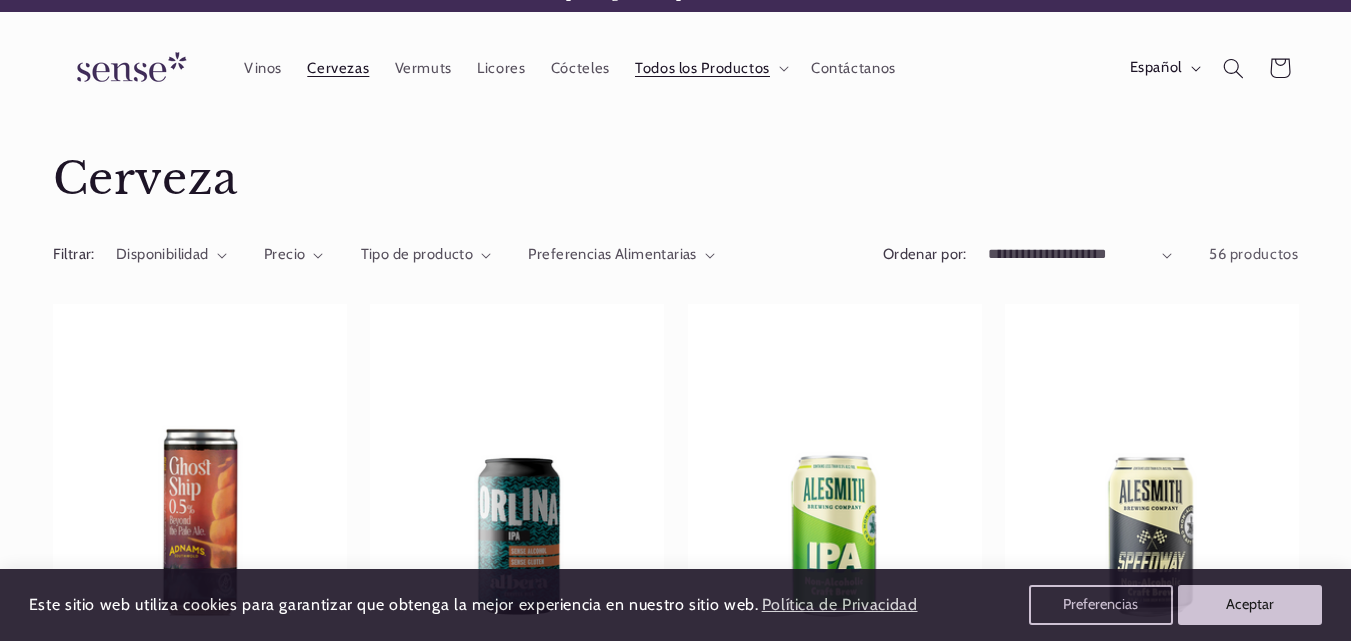 click at bounding box center [128, 68] 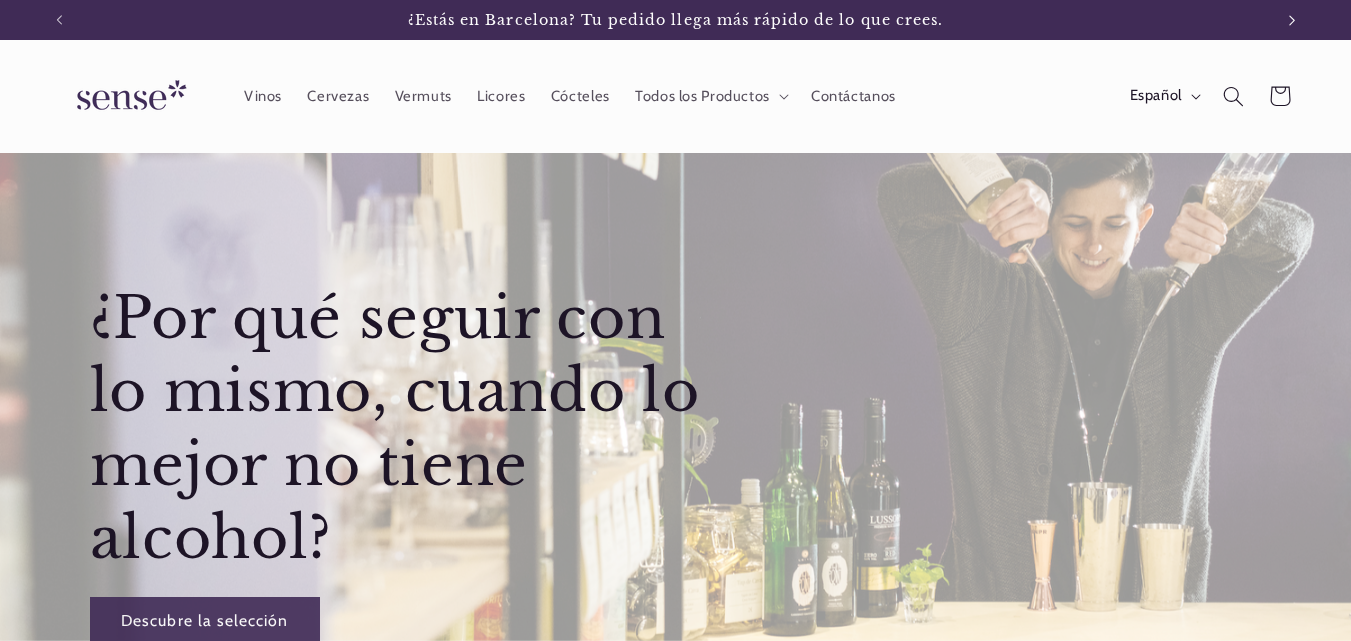 scroll, scrollTop: 0, scrollLeft: 0, axis: both 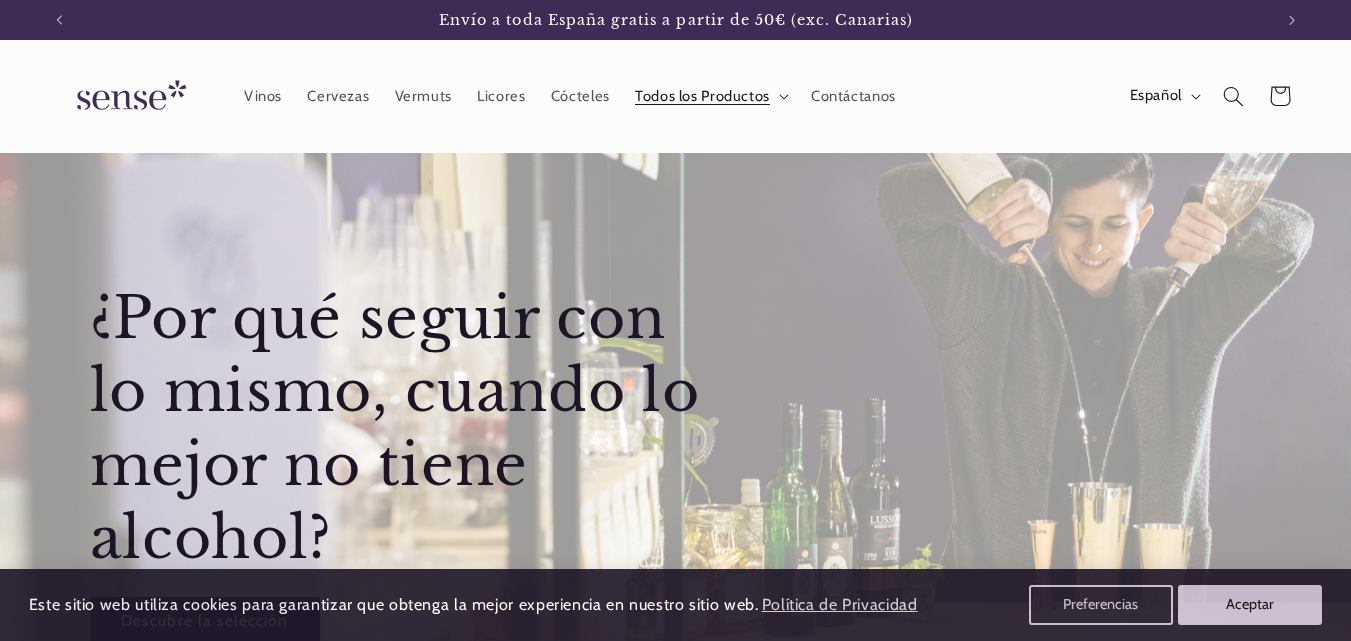 click 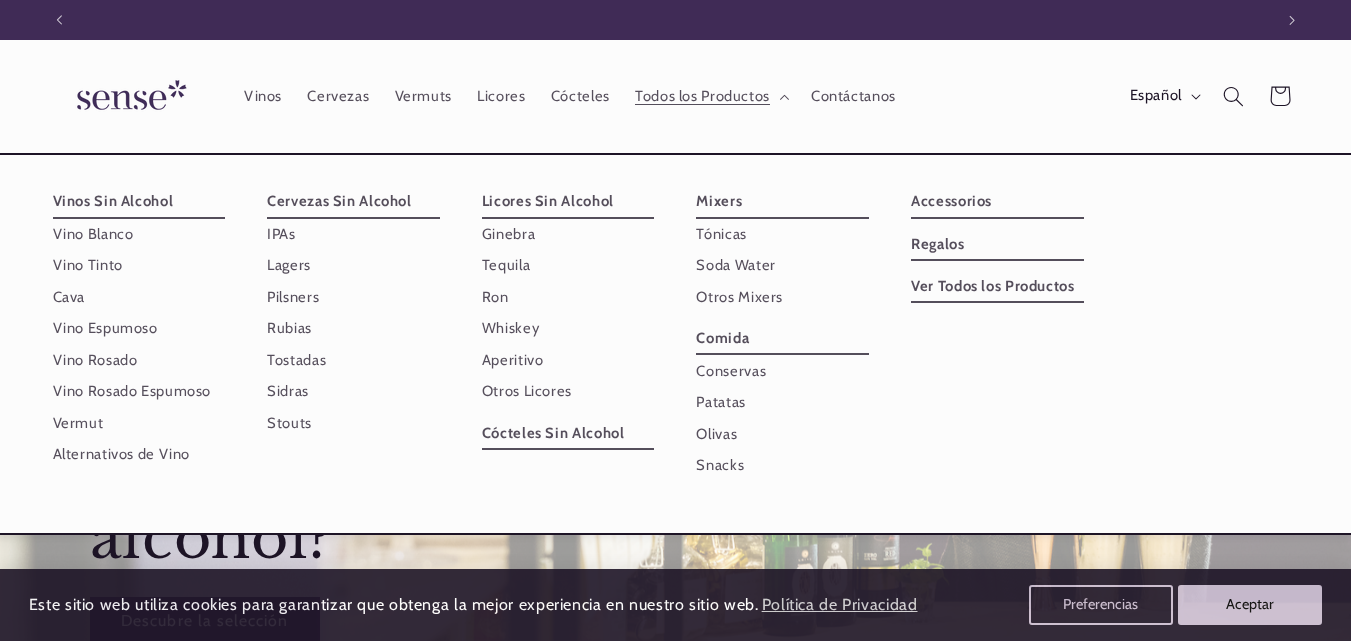 scroll, scrollTop: 0, scrollLeft: 0, axis: both 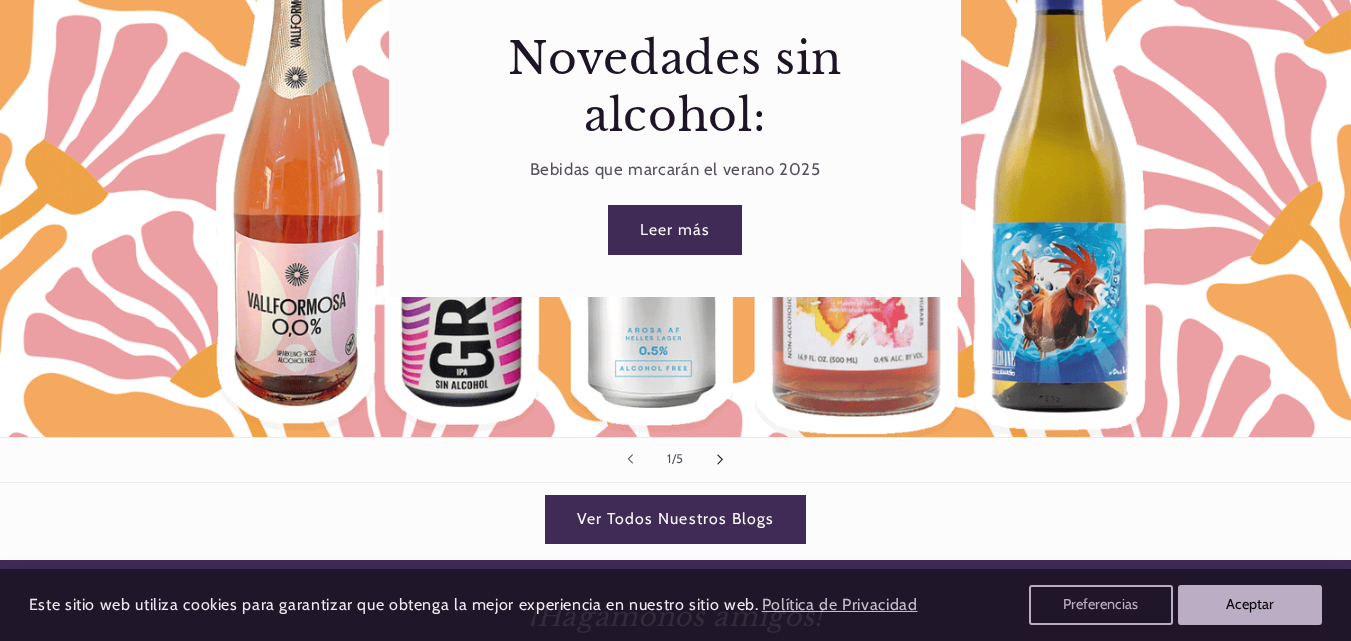 click at bounding box center (721, 460) 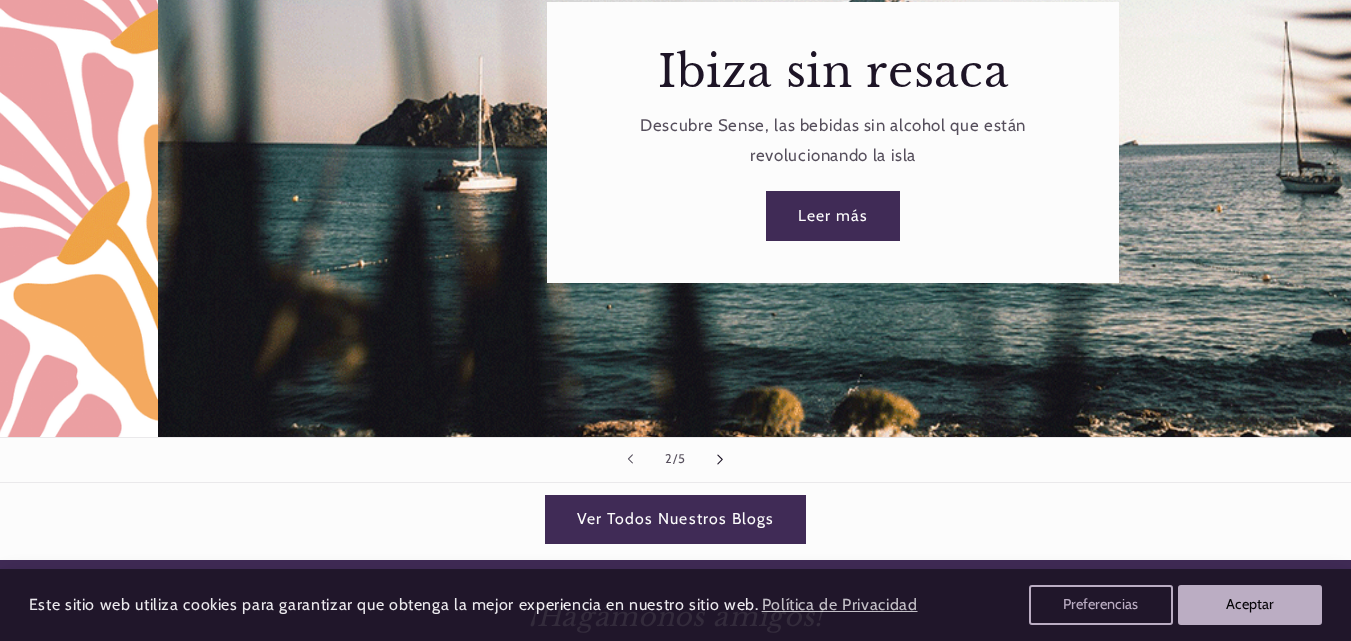scroll, scrollTop: 0, scrollLeft: 1351, axis: horizontal 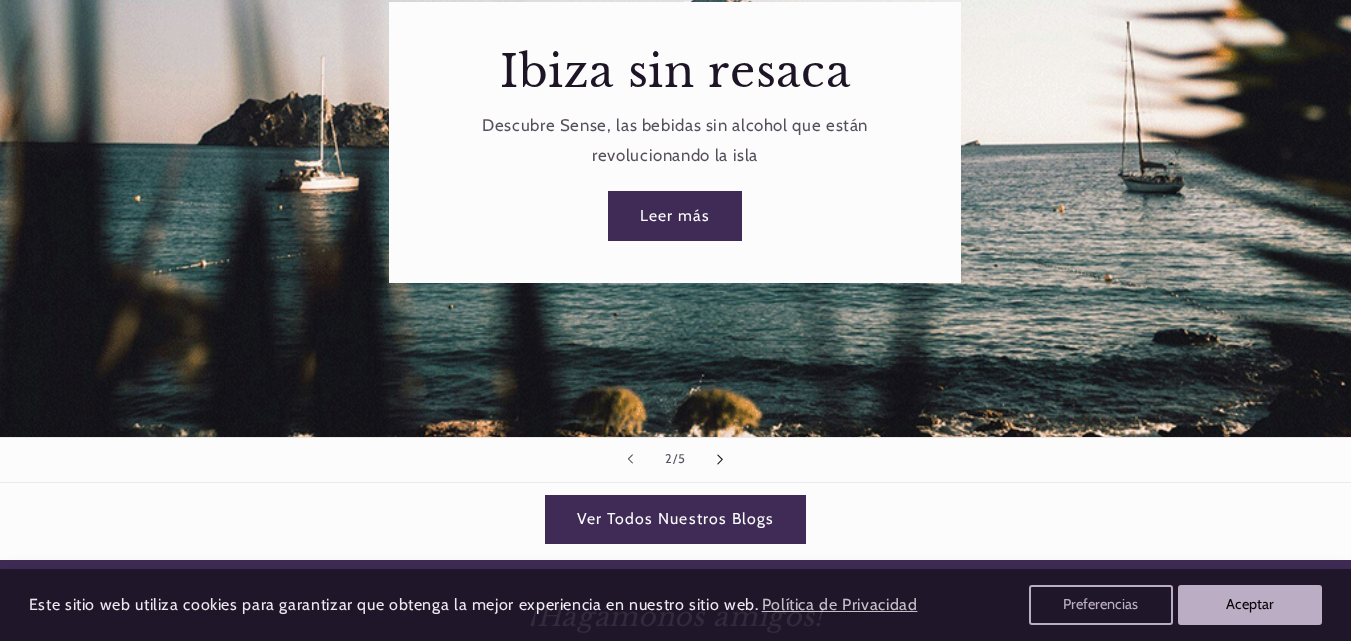 click at bounding box center [721, 460] 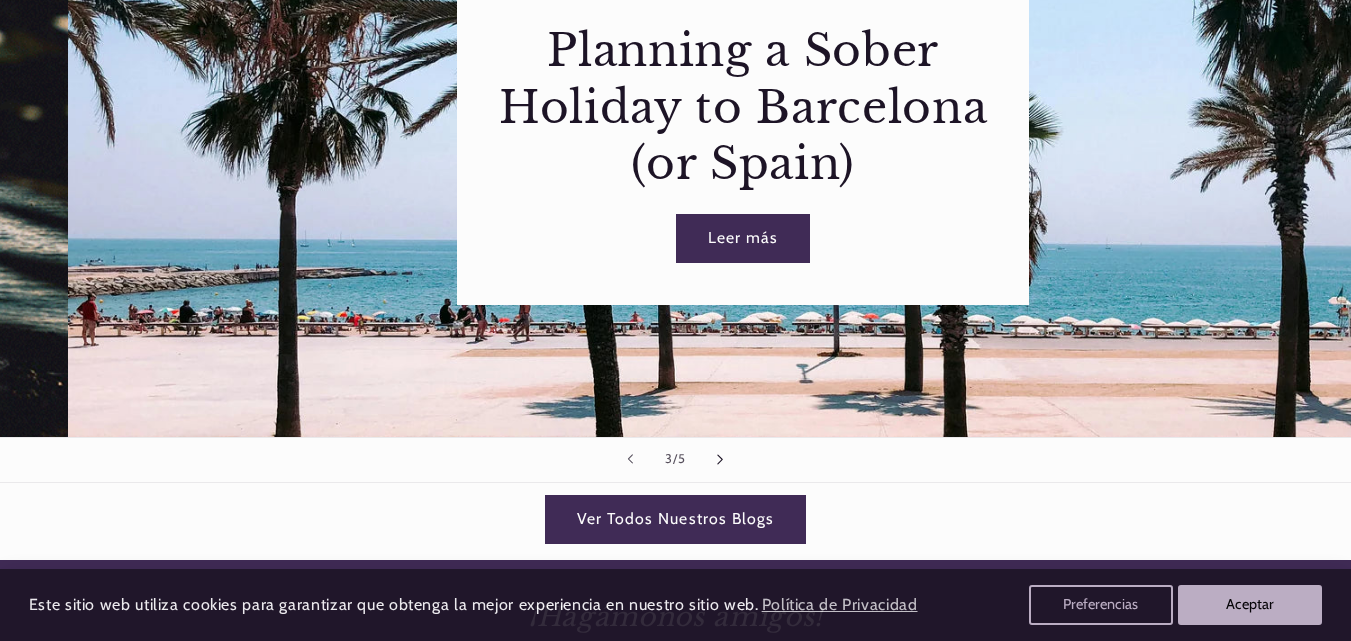 scroll, scrollTop: 0, scrollLeft: 2702, axis: horizontal 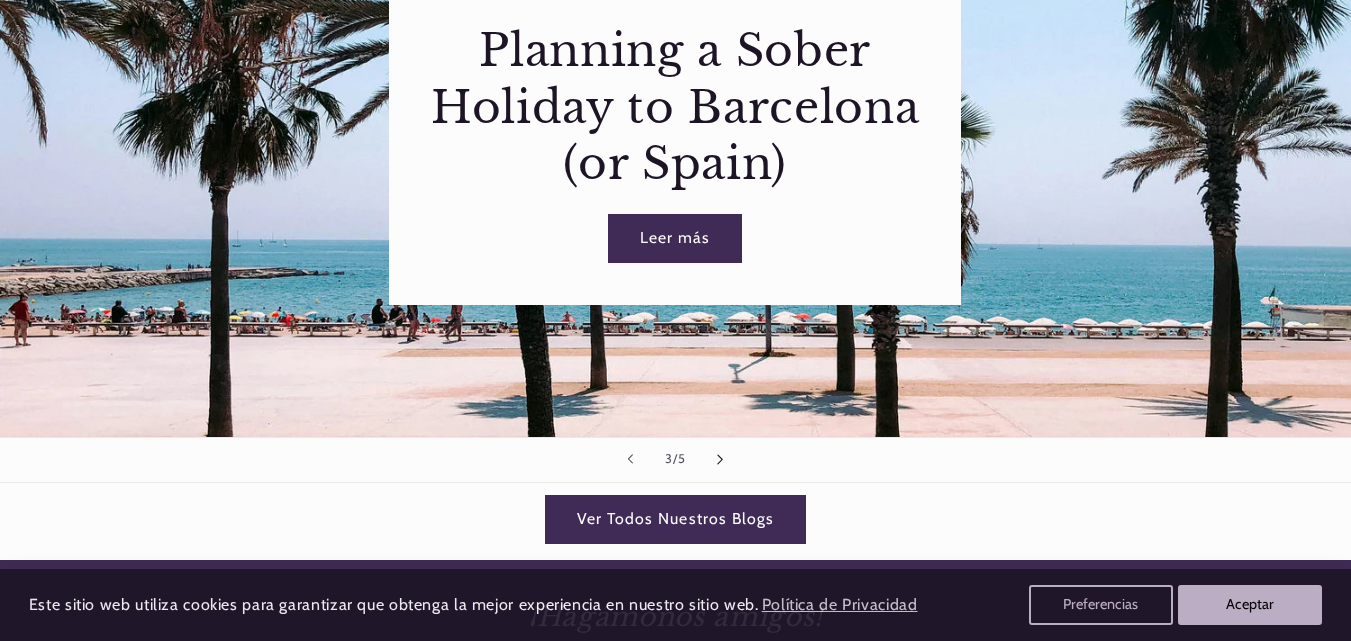 click at bounding box center [721, 460] 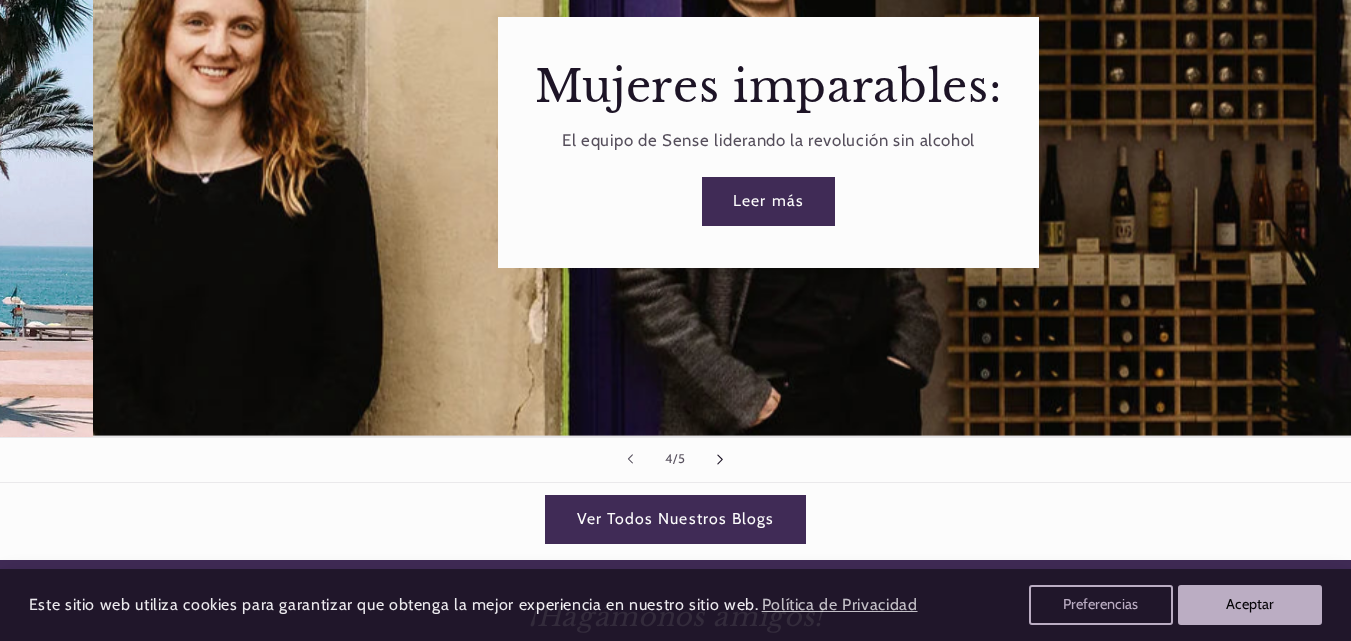 scroll, scrollTop: 0, scrollLeft: 4053, axis: horizontal 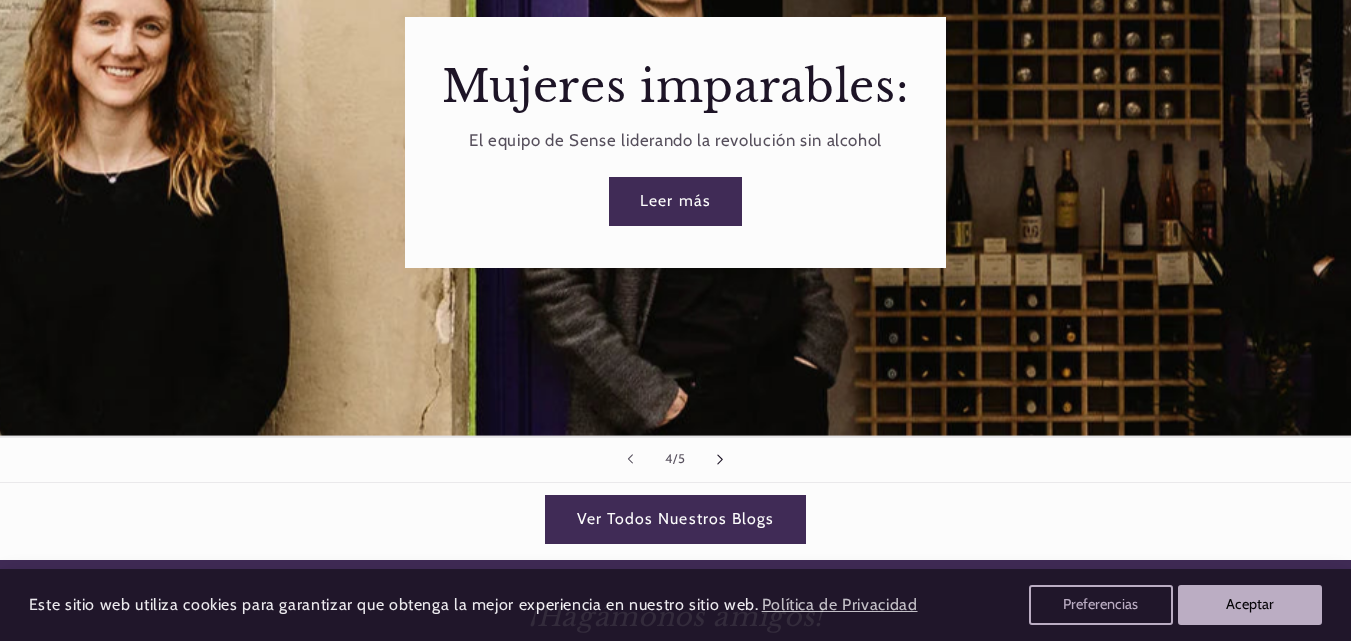 click at bounding box center [721, 460] 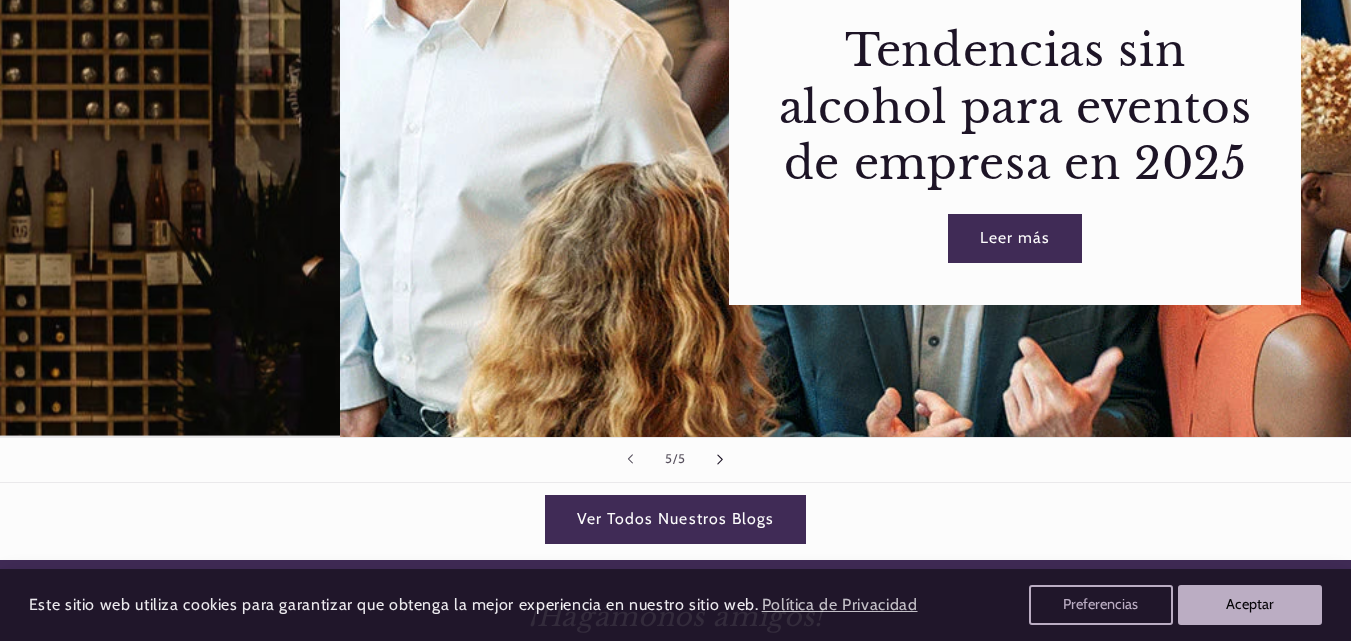scroll, scrollTop: 0, scrollLeft: 5404, axis: horizontal 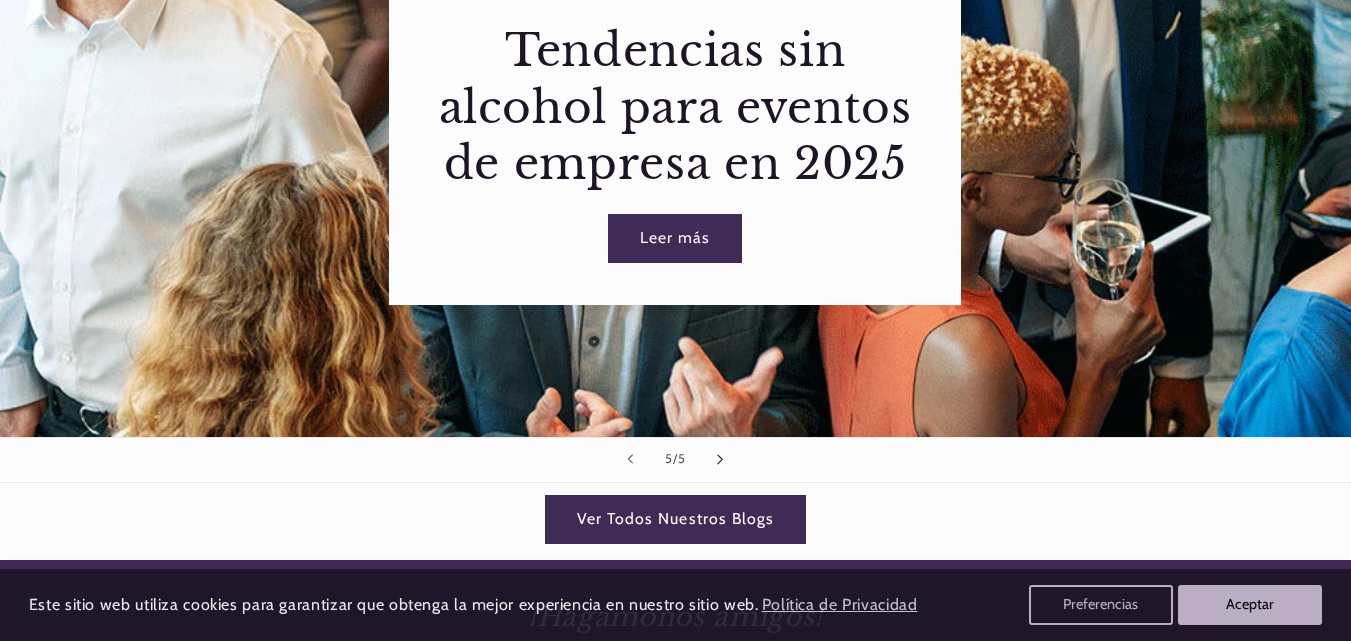 click at bounding box center (721, 460) 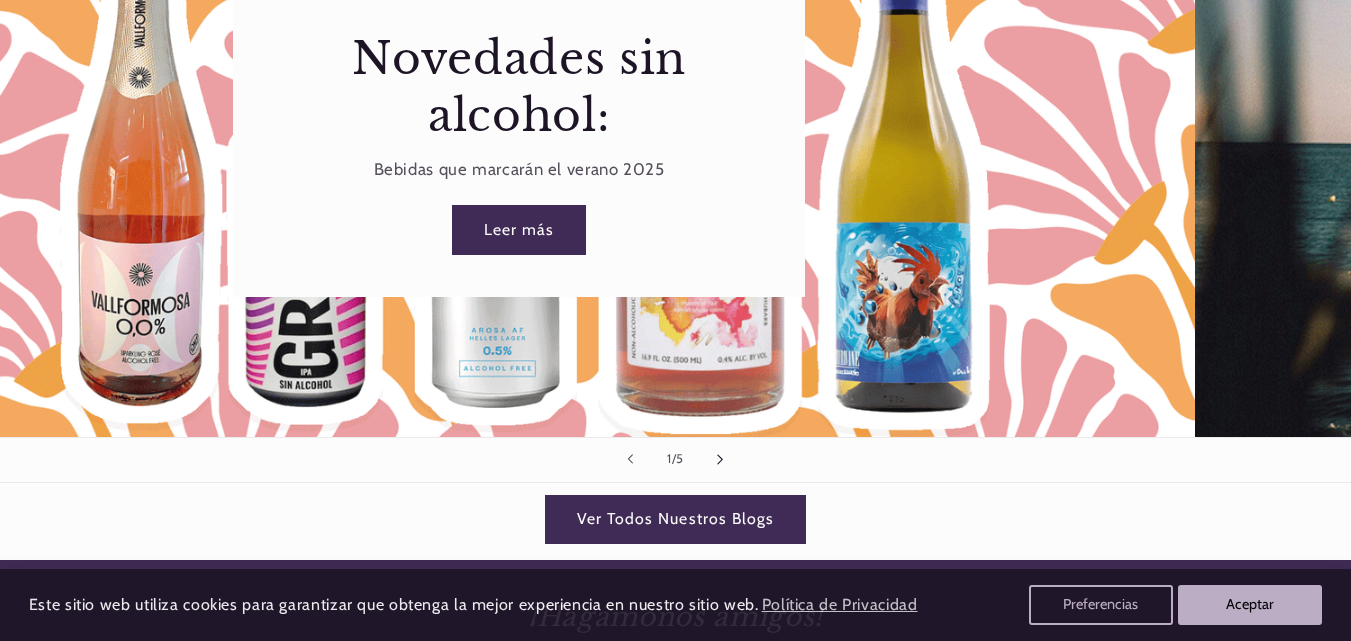 scroll, scrollTop: 0, scrollLeft: 0, axis: both 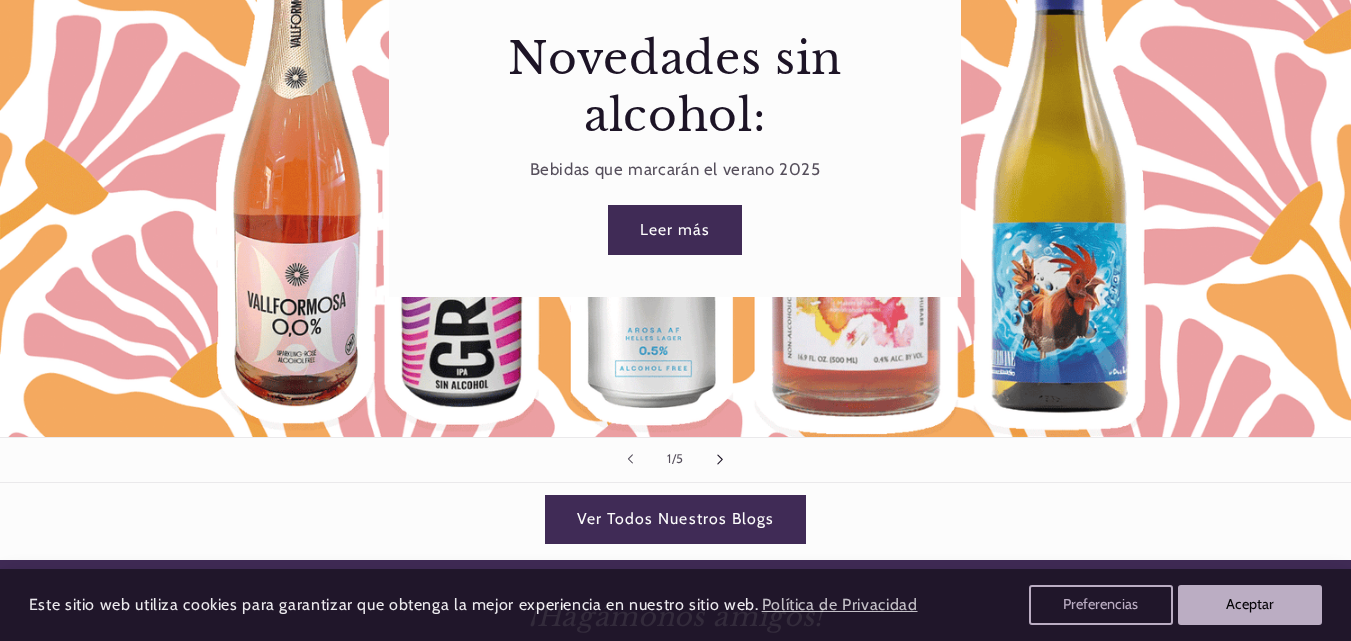 click at bounding box center (721, 460) 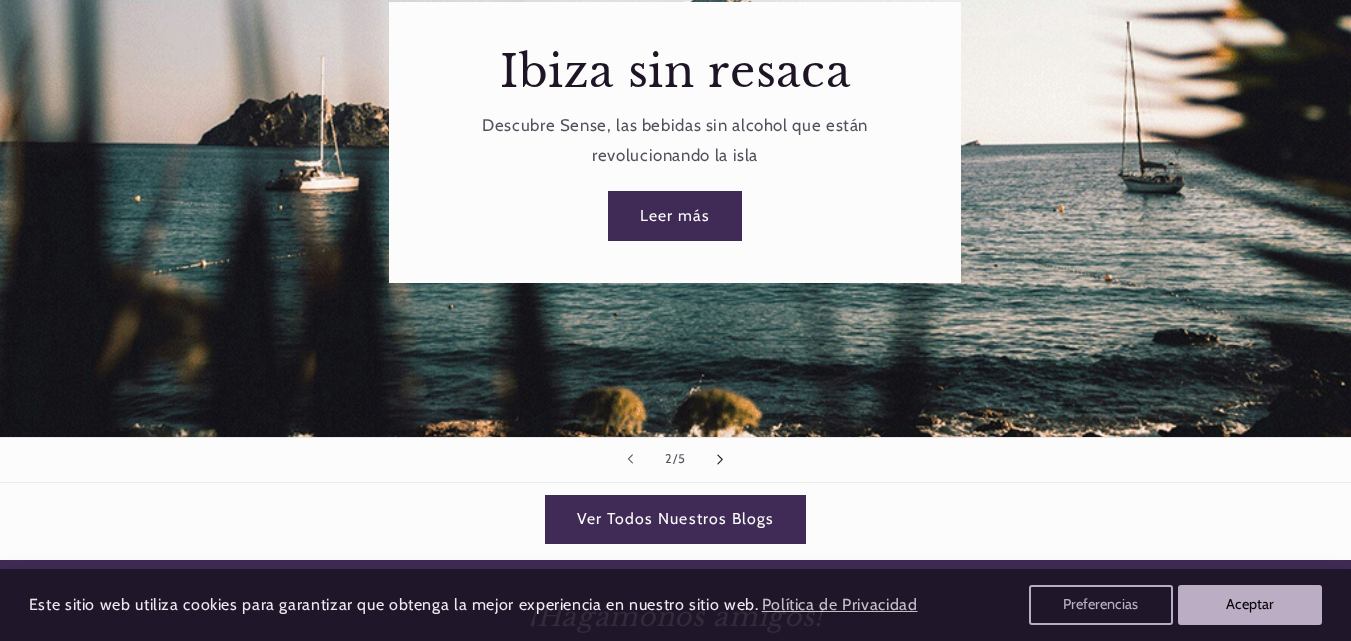 click at bounding box center (721, 460) 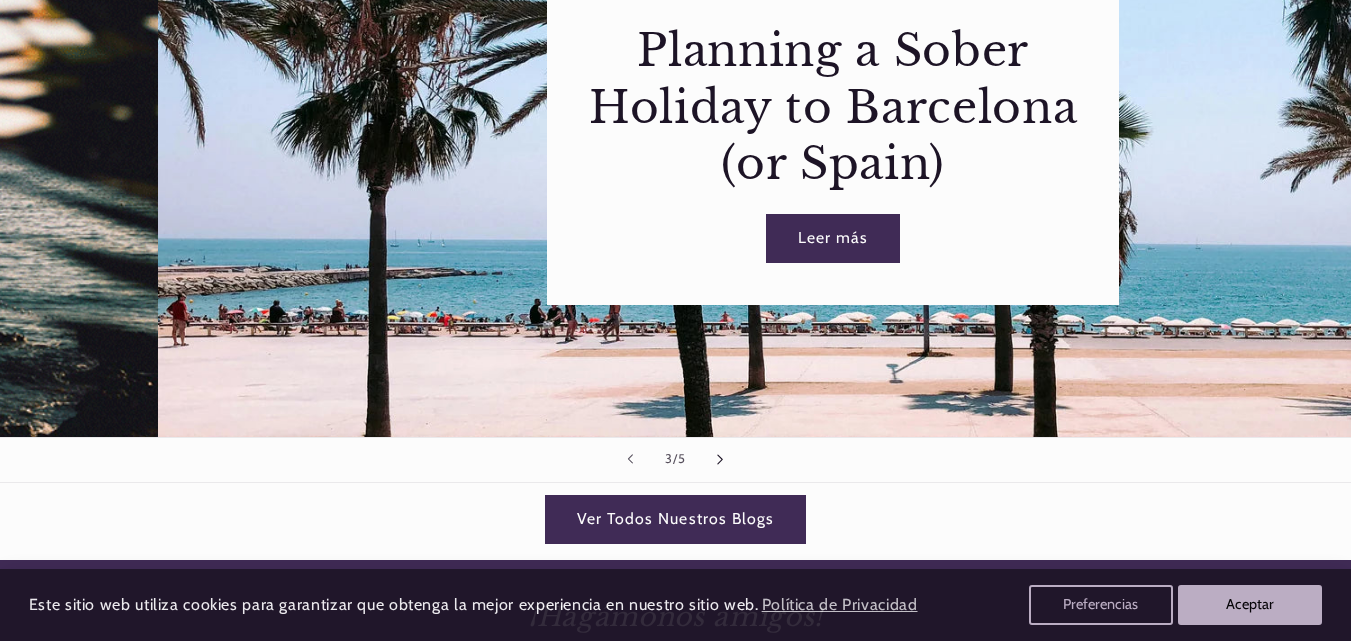 scroll, scrollTop: 0, scrollLeft: 2702, axis: horizontal 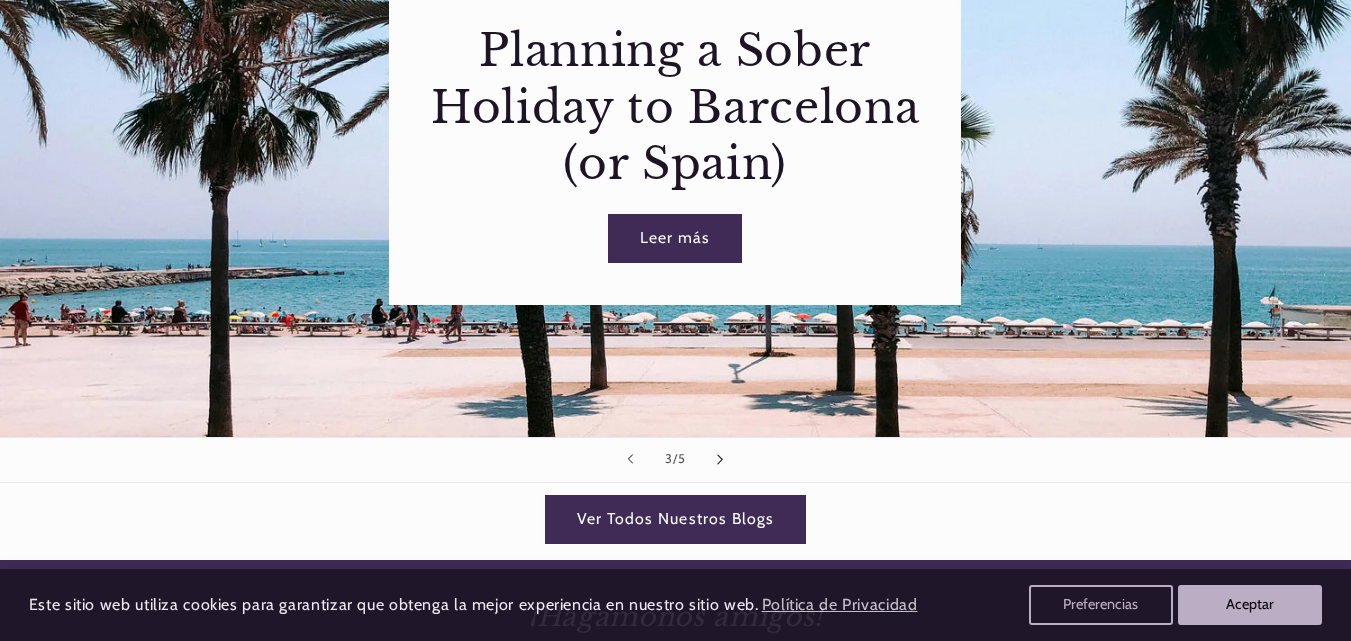 click at bounding box center (721, 460) 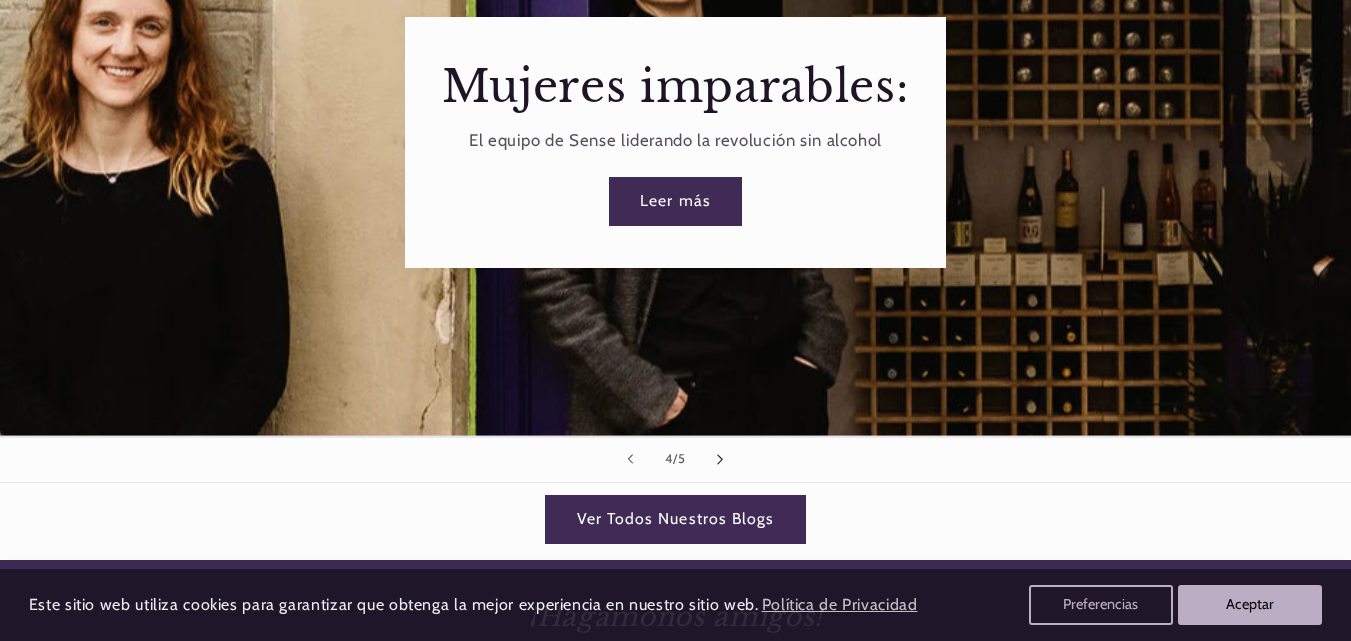 click at bounding box center [721, 460] 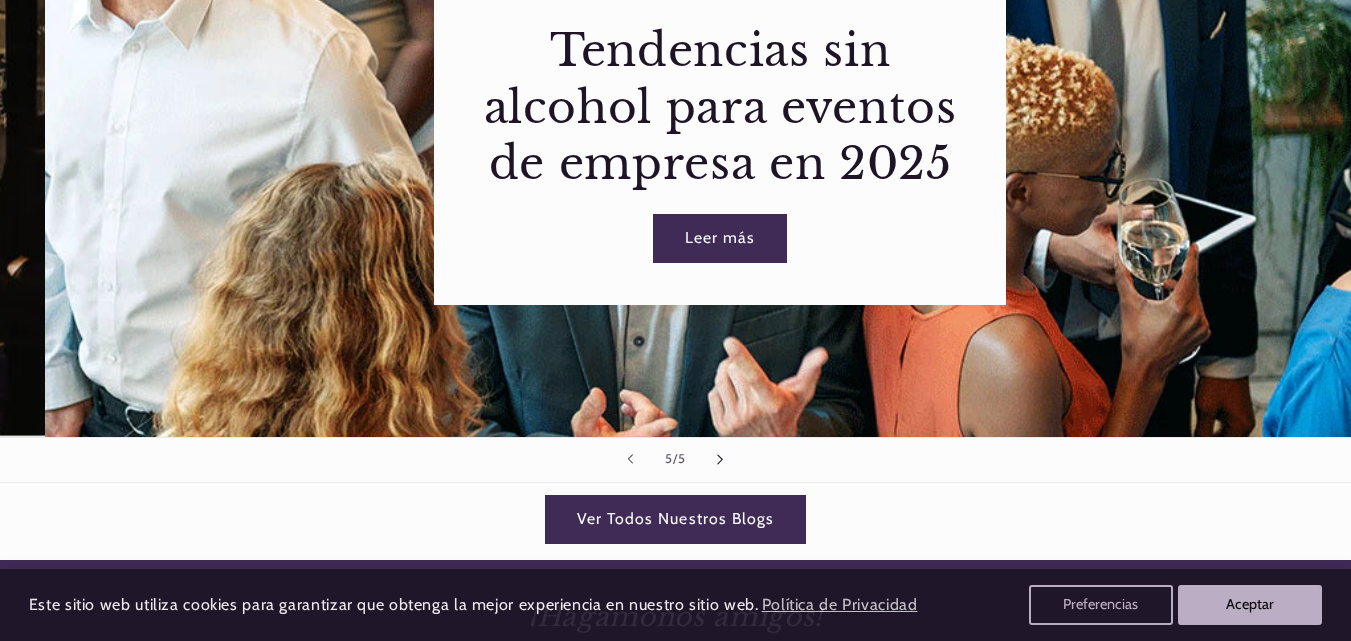 scroll, scrollTop: 0, scrollLeft: 5404, axis: horizontal 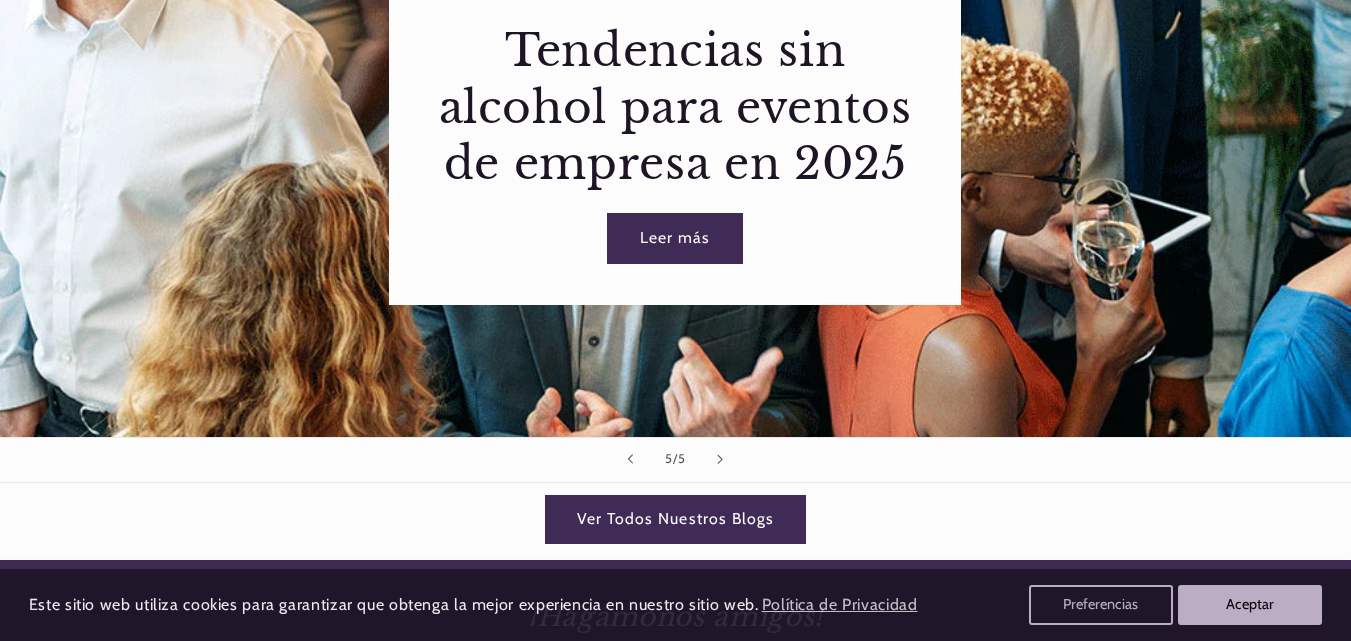click on "Leer más" at bounding box center [675, 237] 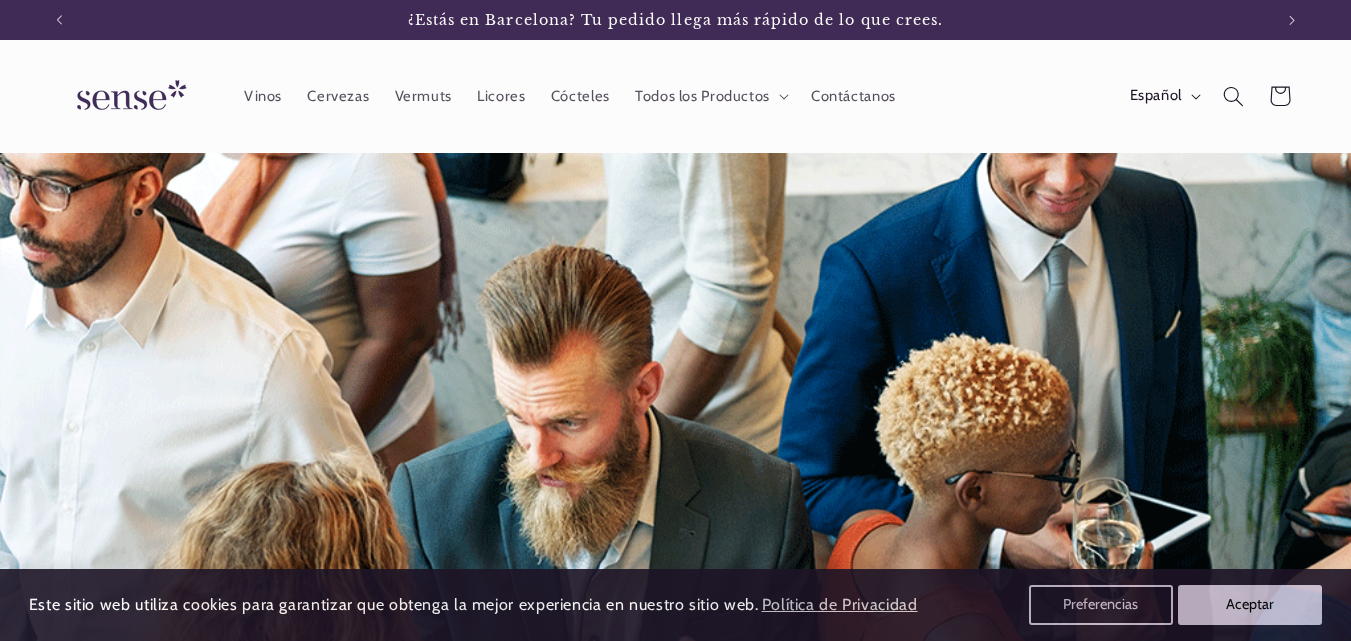 scroll, scrollTop: 0, scrollLeft: 0, axis: both 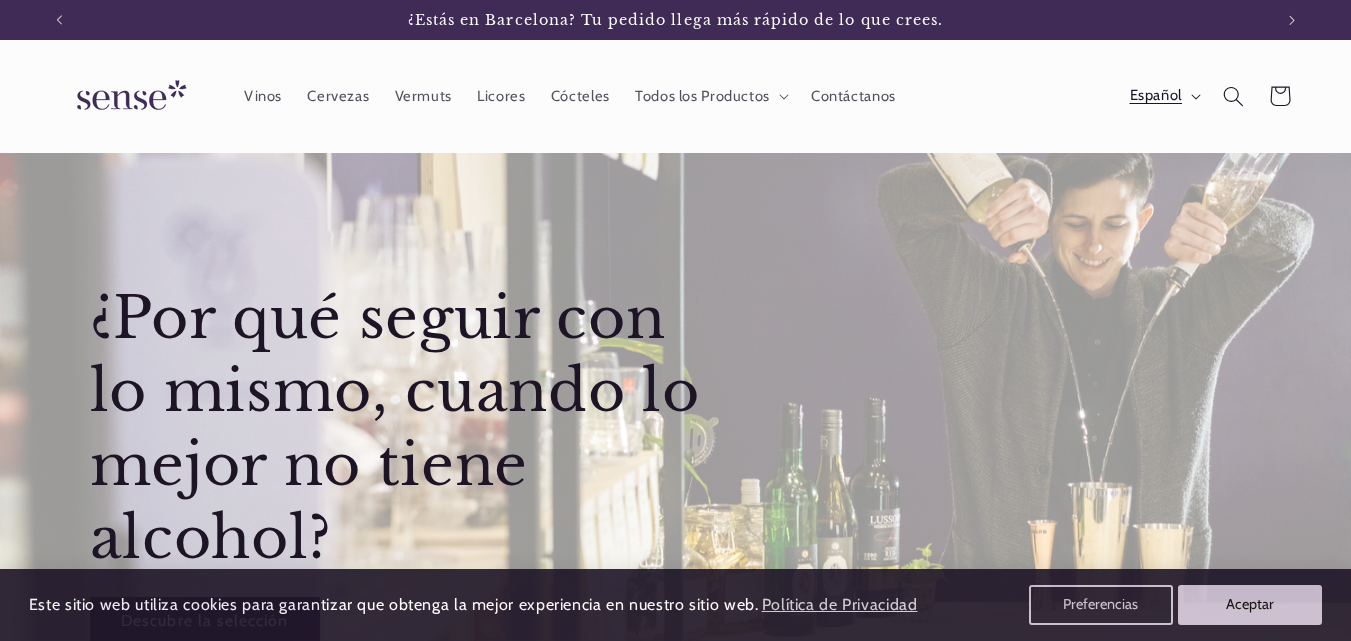 click 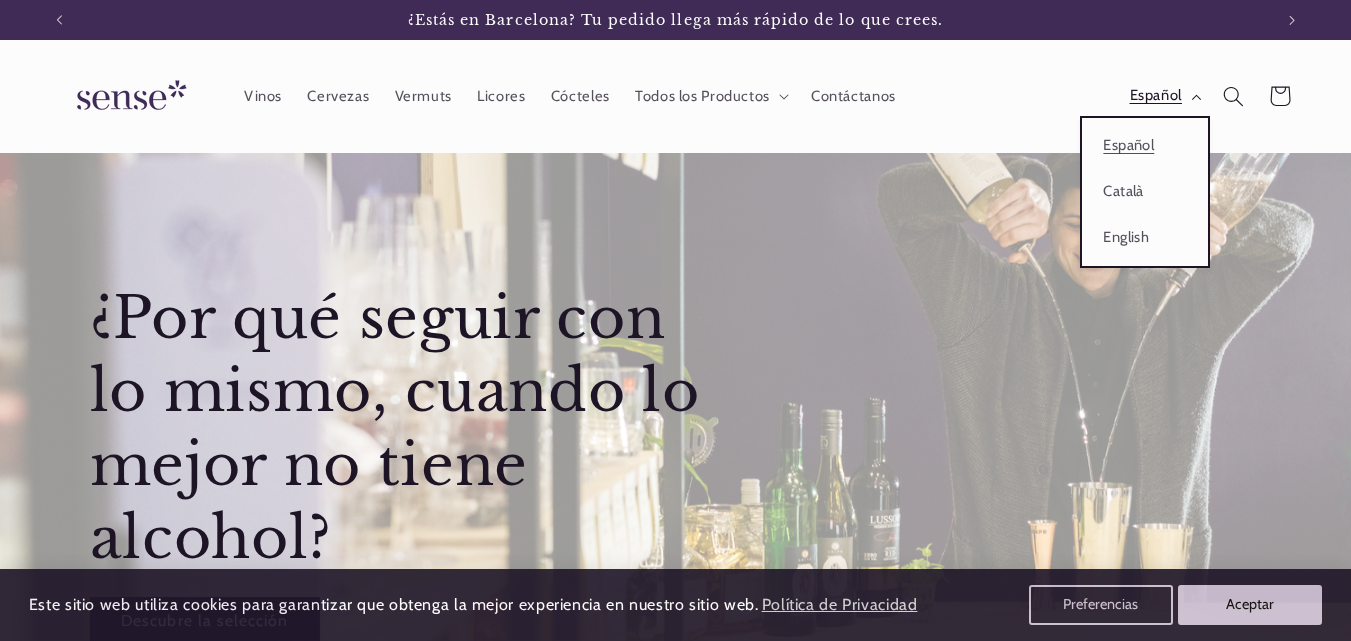 click 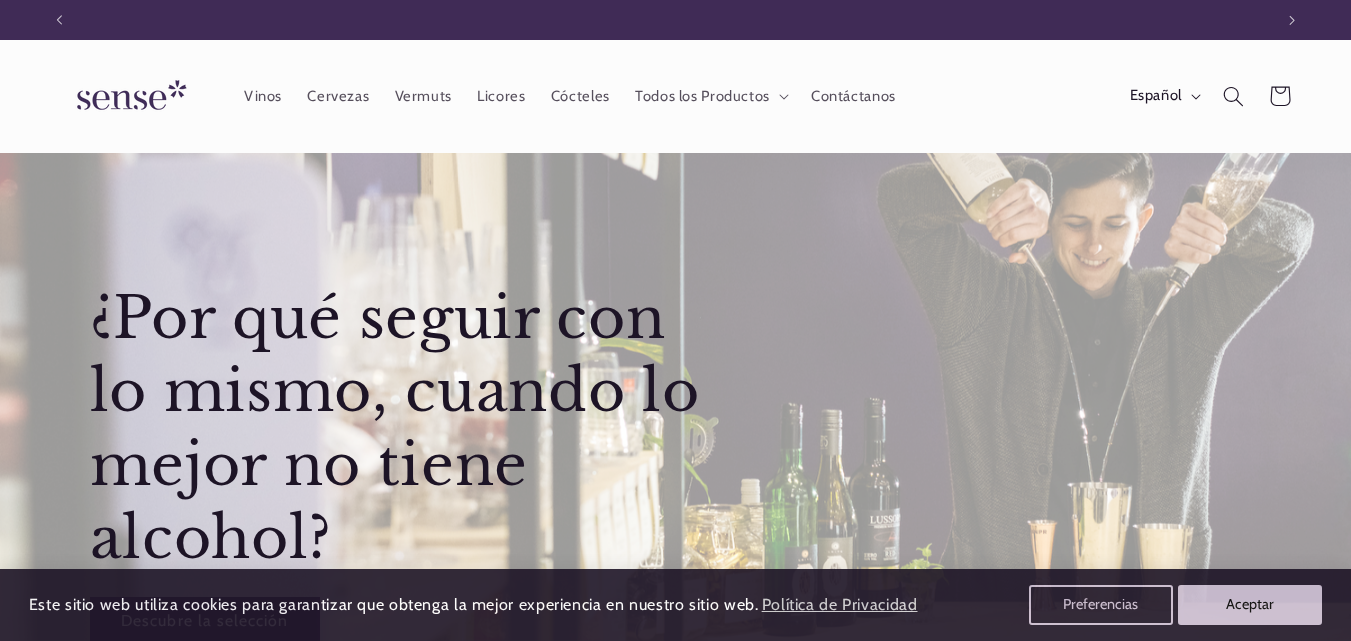 scroll, scrollTop: 0, scrollLeft: 1213, axis: horizontal 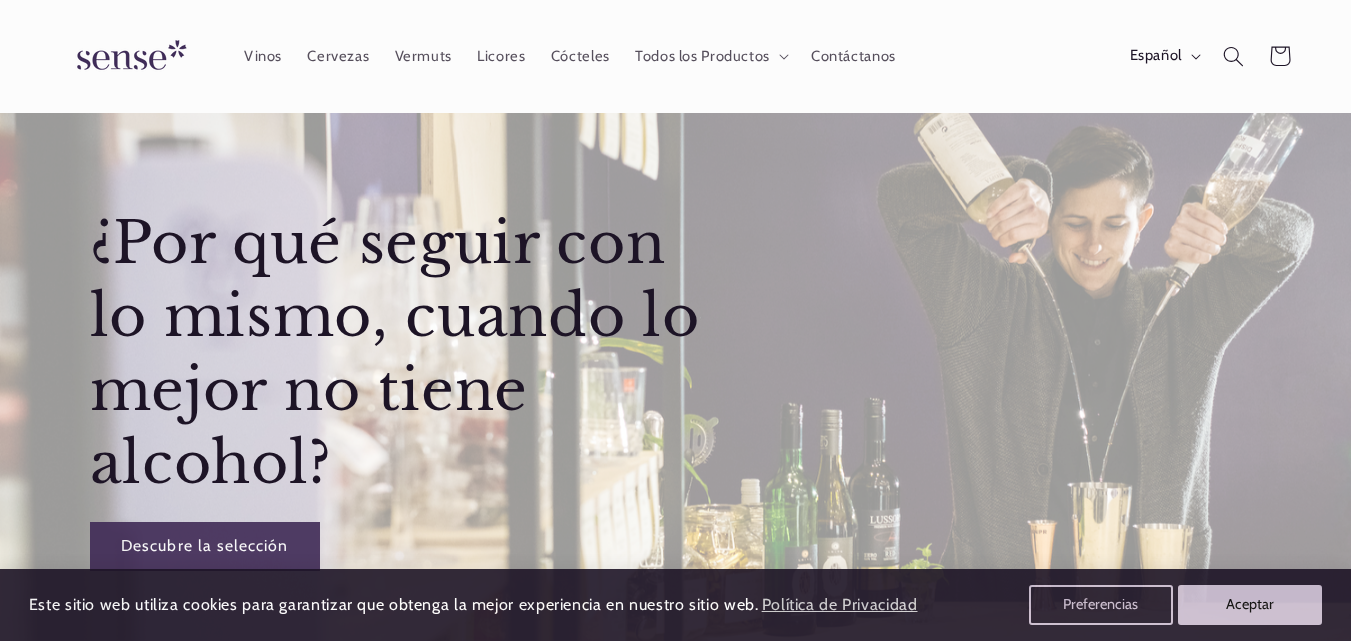 click at bounding box center [128, 56] 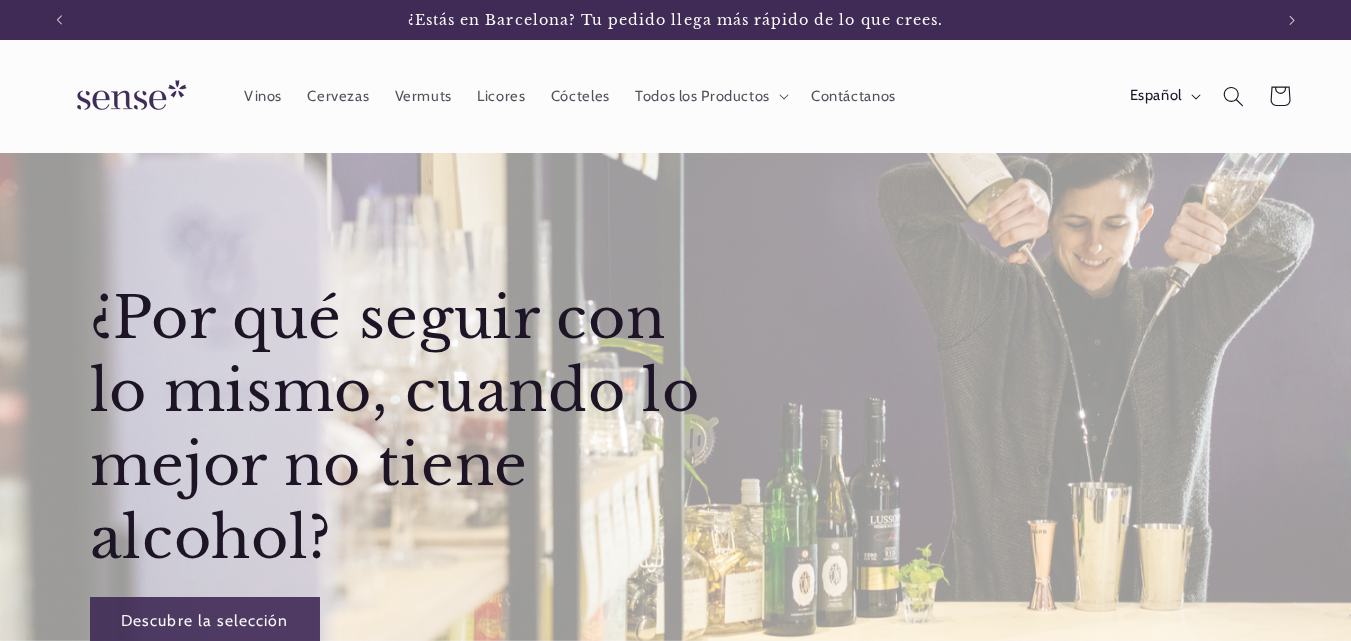scroll, scrollTop: 0, scrollLeft: 0, axis: both 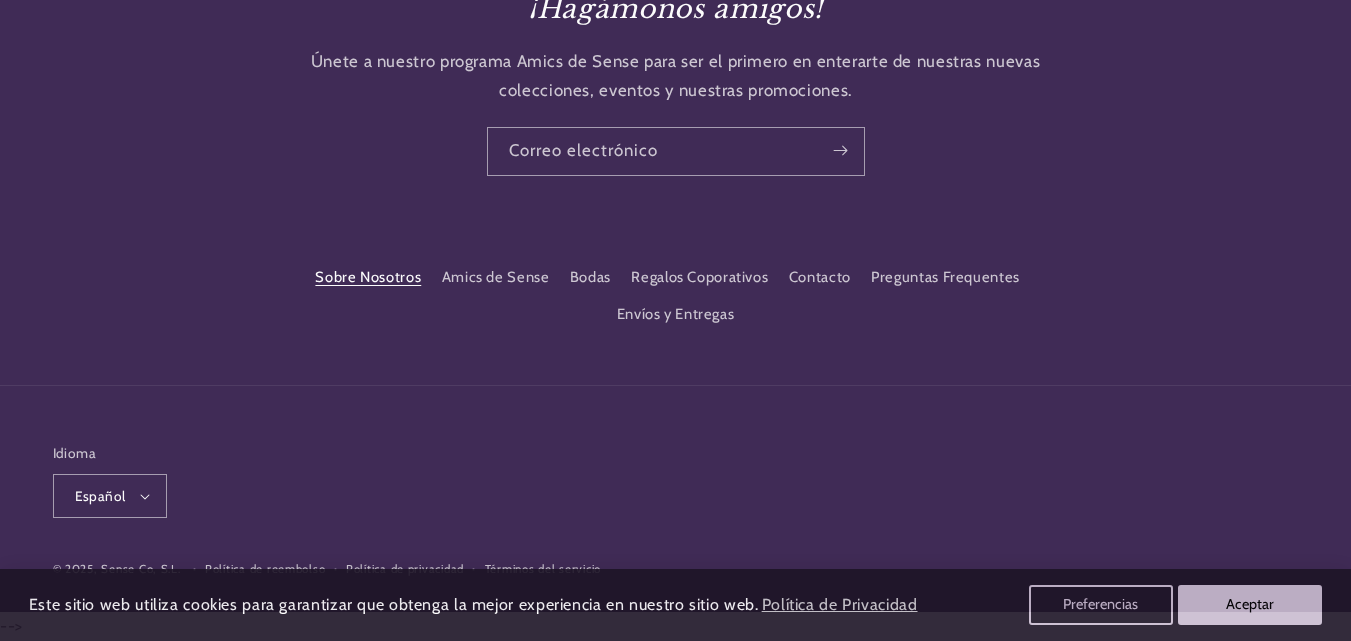 click on "Sobre Nosotros" at bounding box center (368, 280) 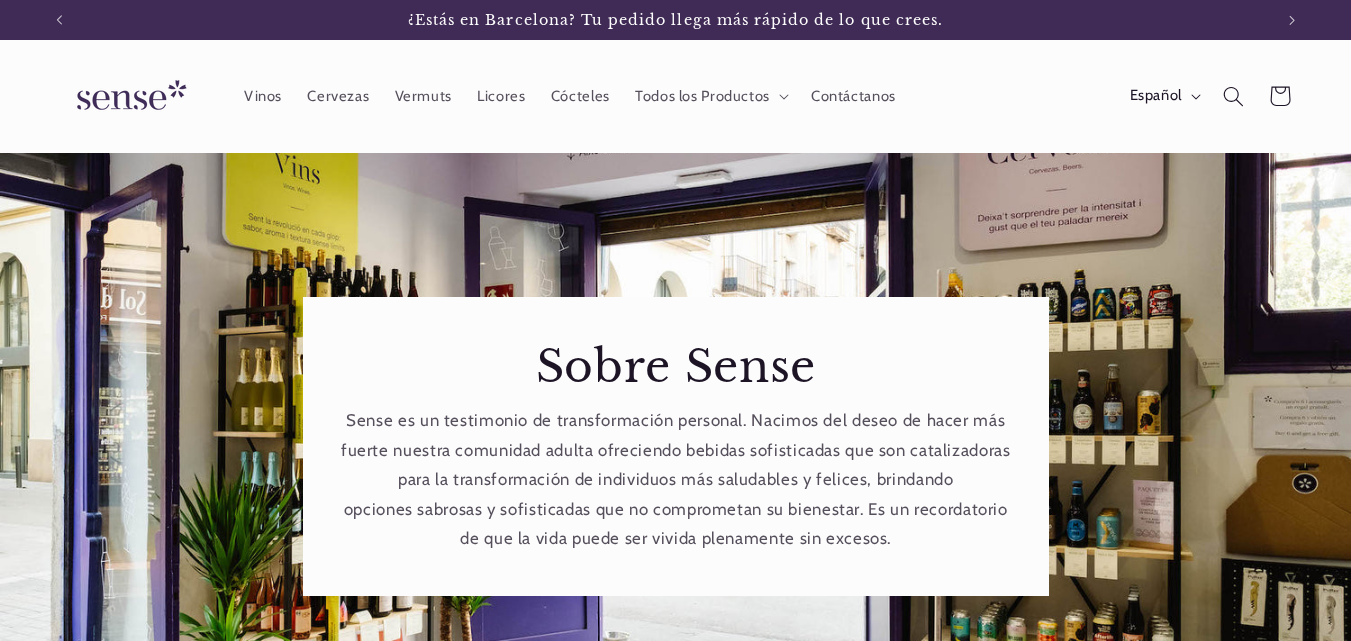 scroll, scrollTop: 0, scrollLeft: 0, axis: both 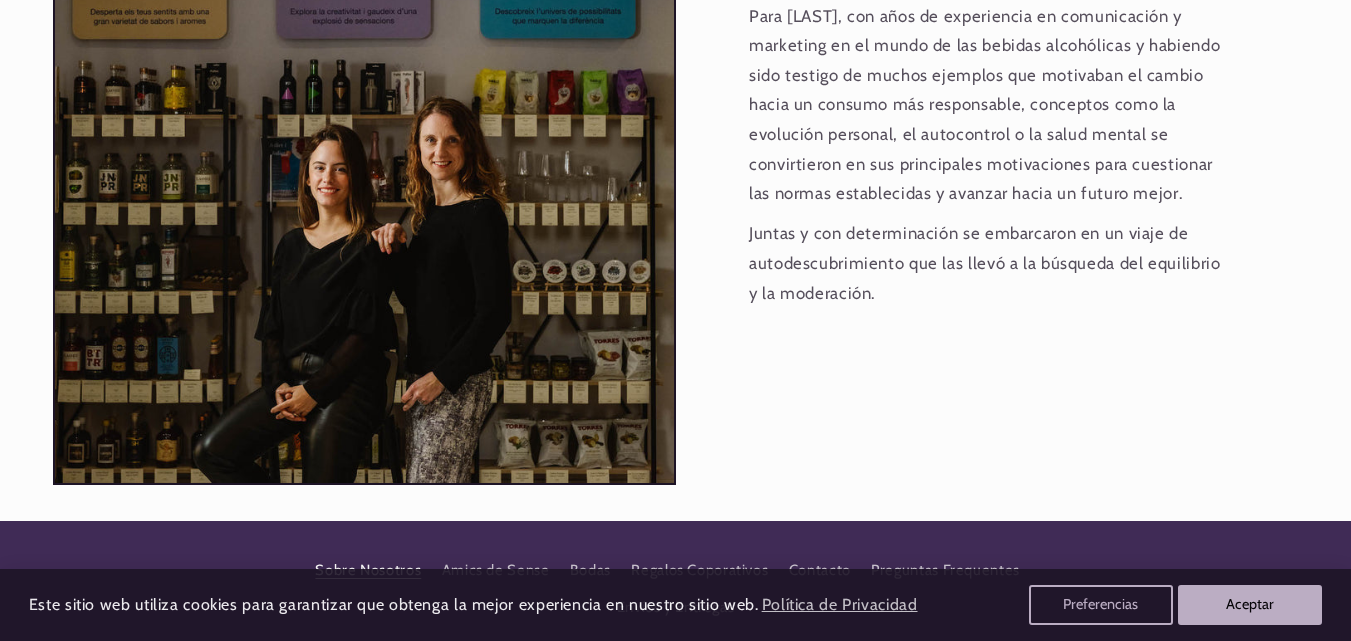 click at bounding box center (364, 16) 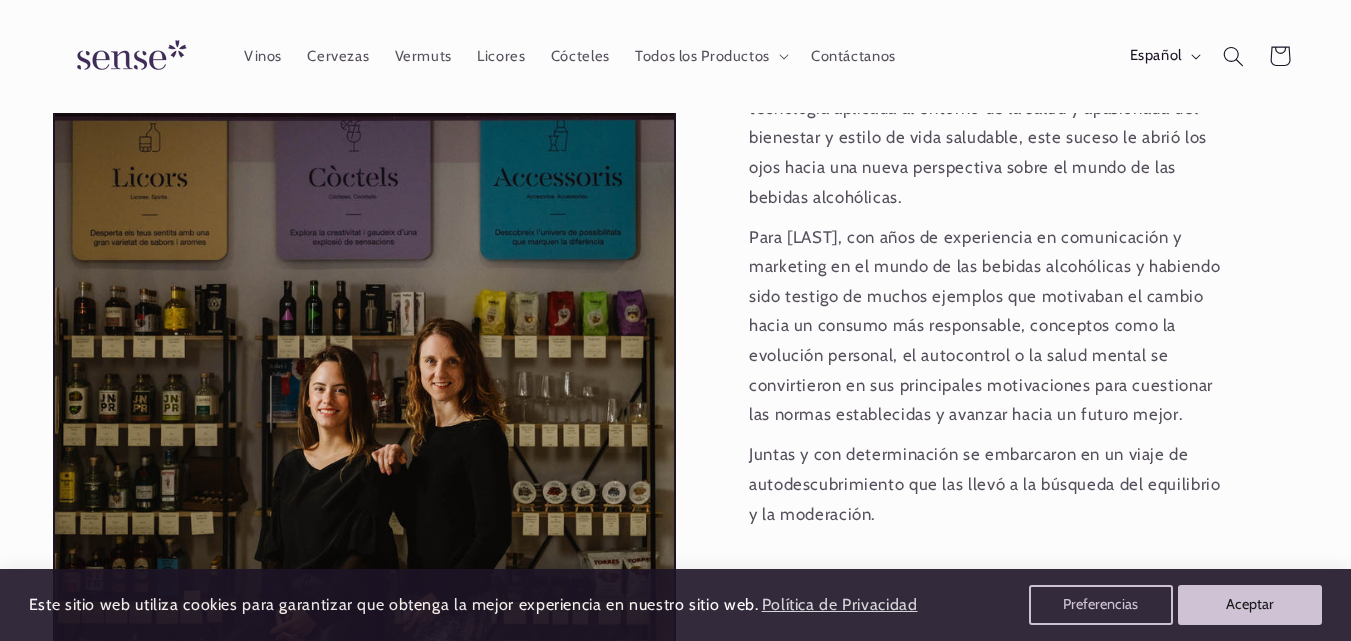 scroll, scrollTop: 1694, scrollLeft: 0, axis: vertical 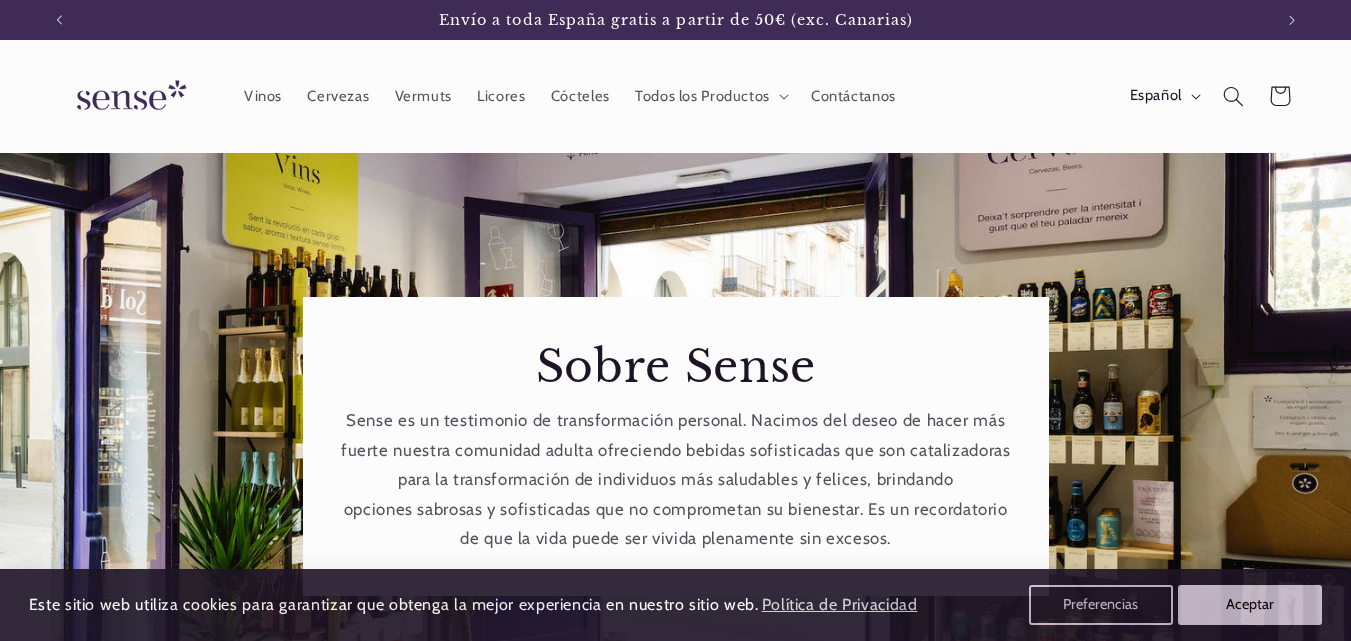 drag, startPoint x: 1319, startPoint y: 0, endPoint x: 119, endPoint y: 98, distance: 1203.995 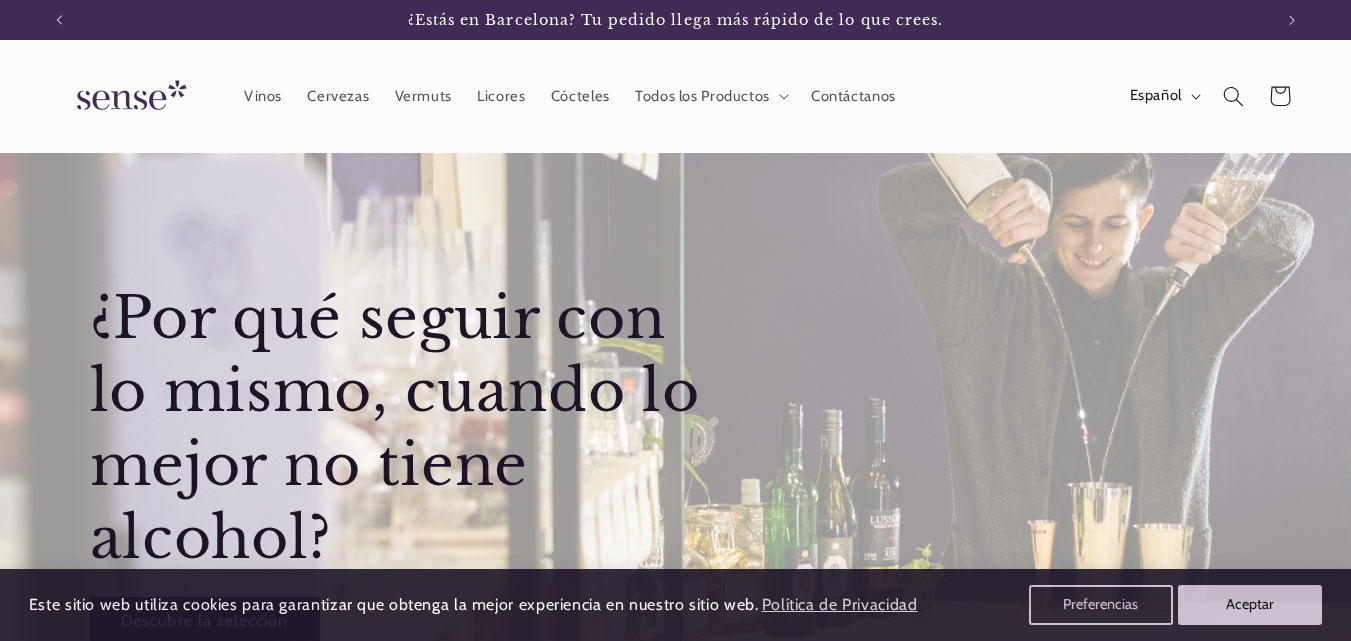 scroll, scrollTop: 0, scrollLeft: 0, axis: both 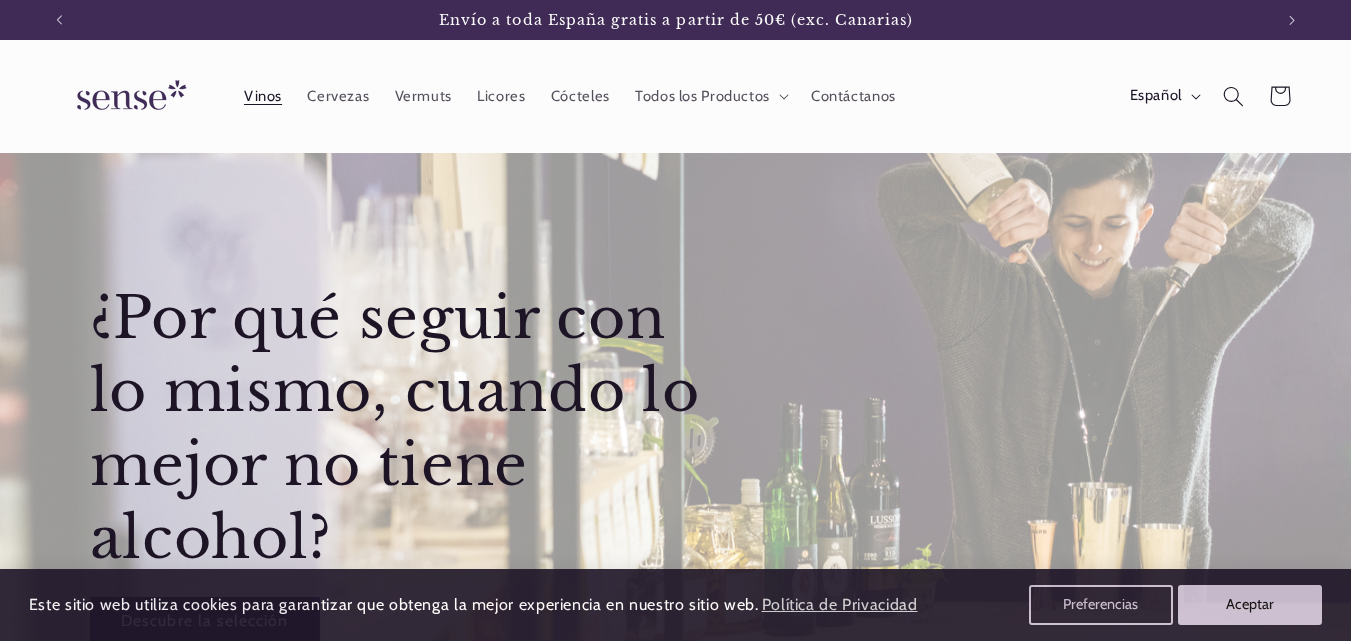 click on "Vinos" at bounding box center [263, 96] 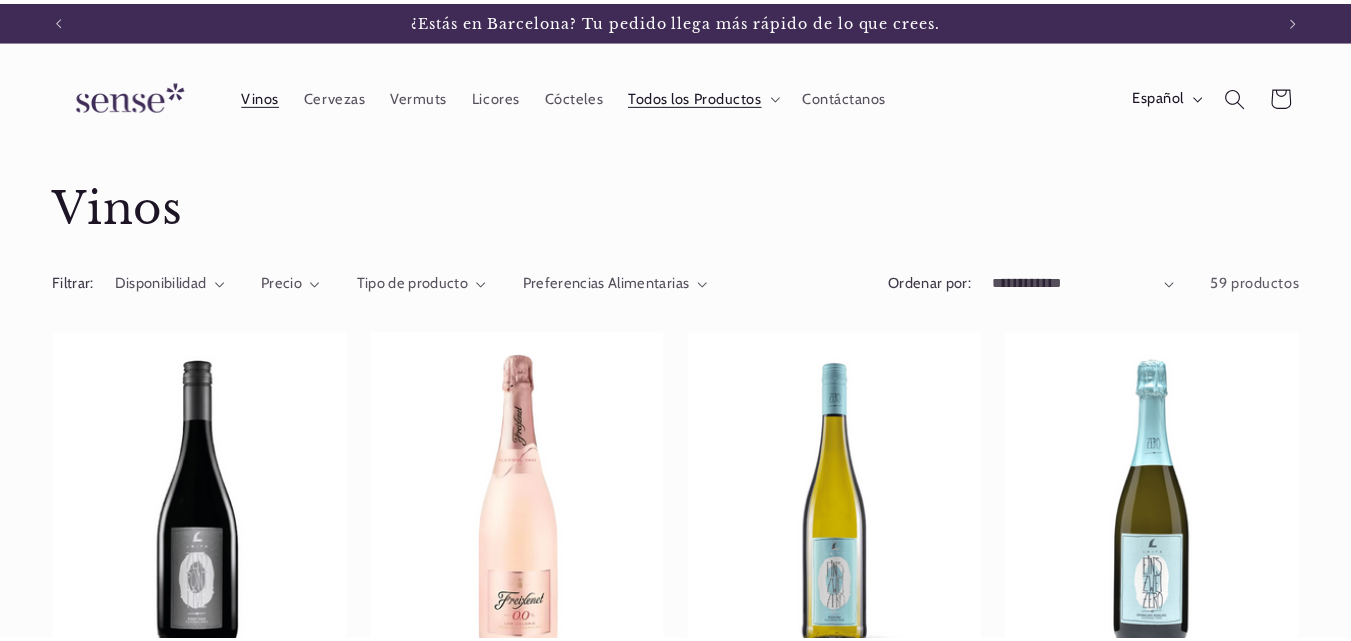 scroll, scrollTop: 0, scrollLeft: 0, axis: both 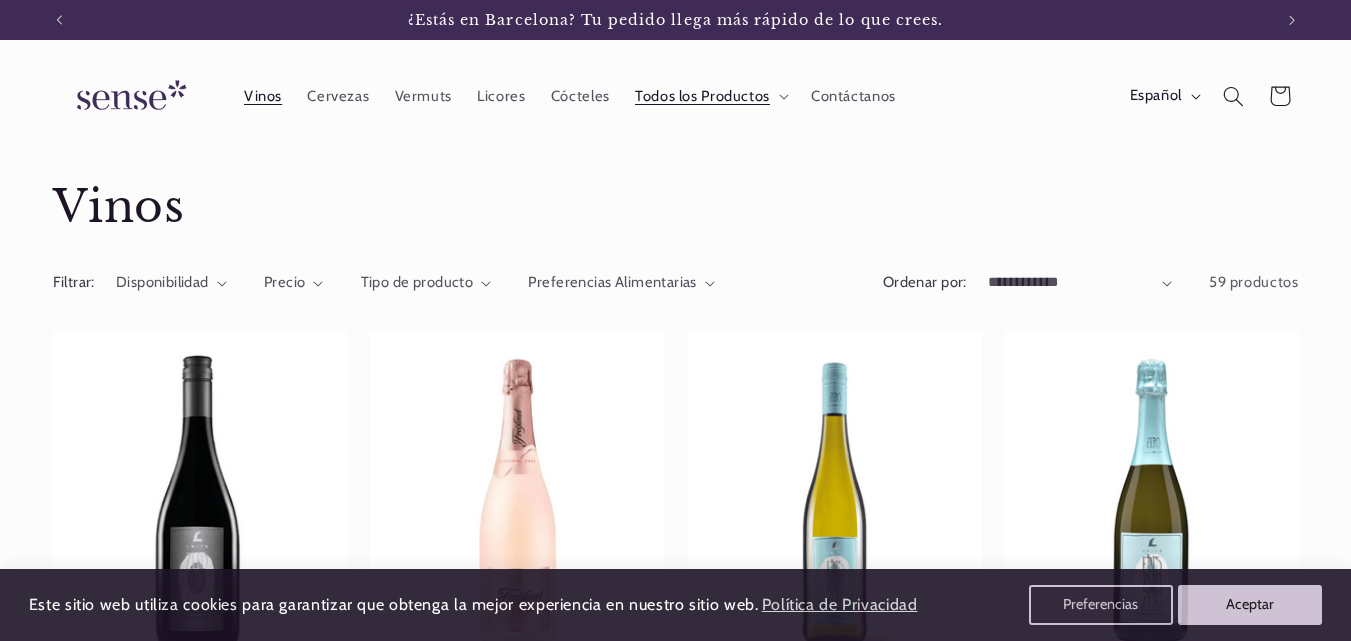 click on "Zero Point Five Pinot Noir" at bounding box center [200, 725] 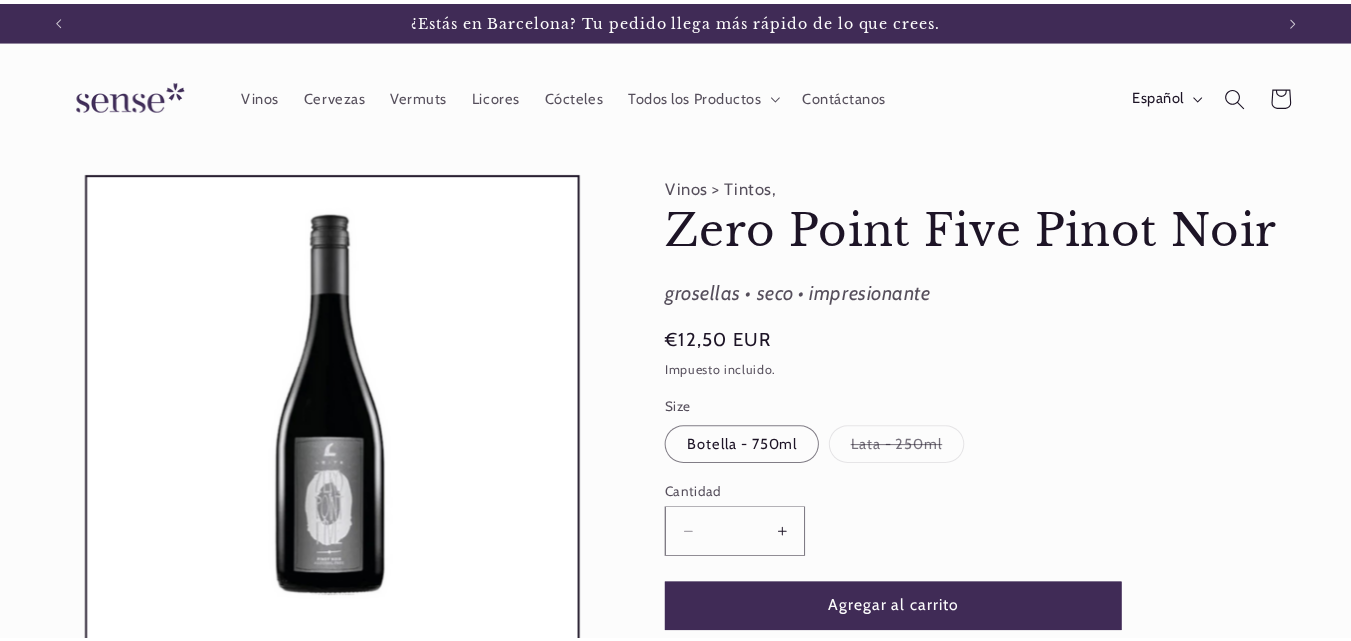 scroll, scrollTop: 0, scrollLeft: 0, axis: both 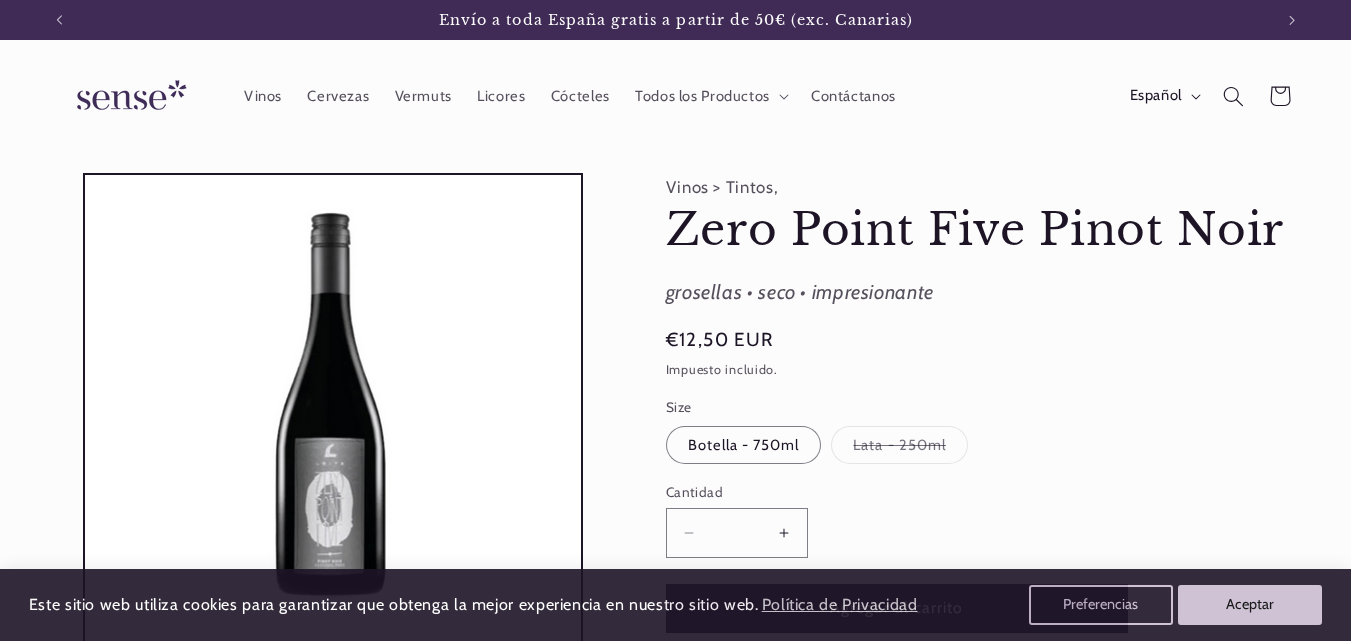 click at bounding box center [128, 96] 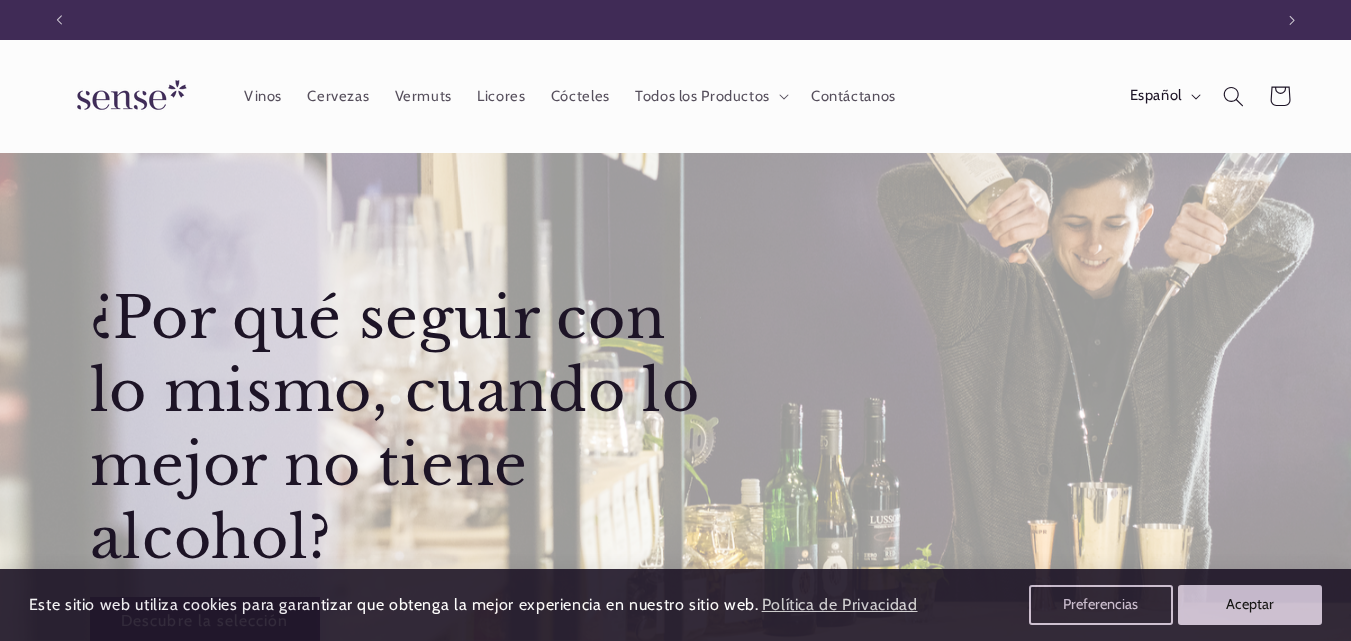 scroll, scrollTop: 0, scrollLeft: 0, axis: both 